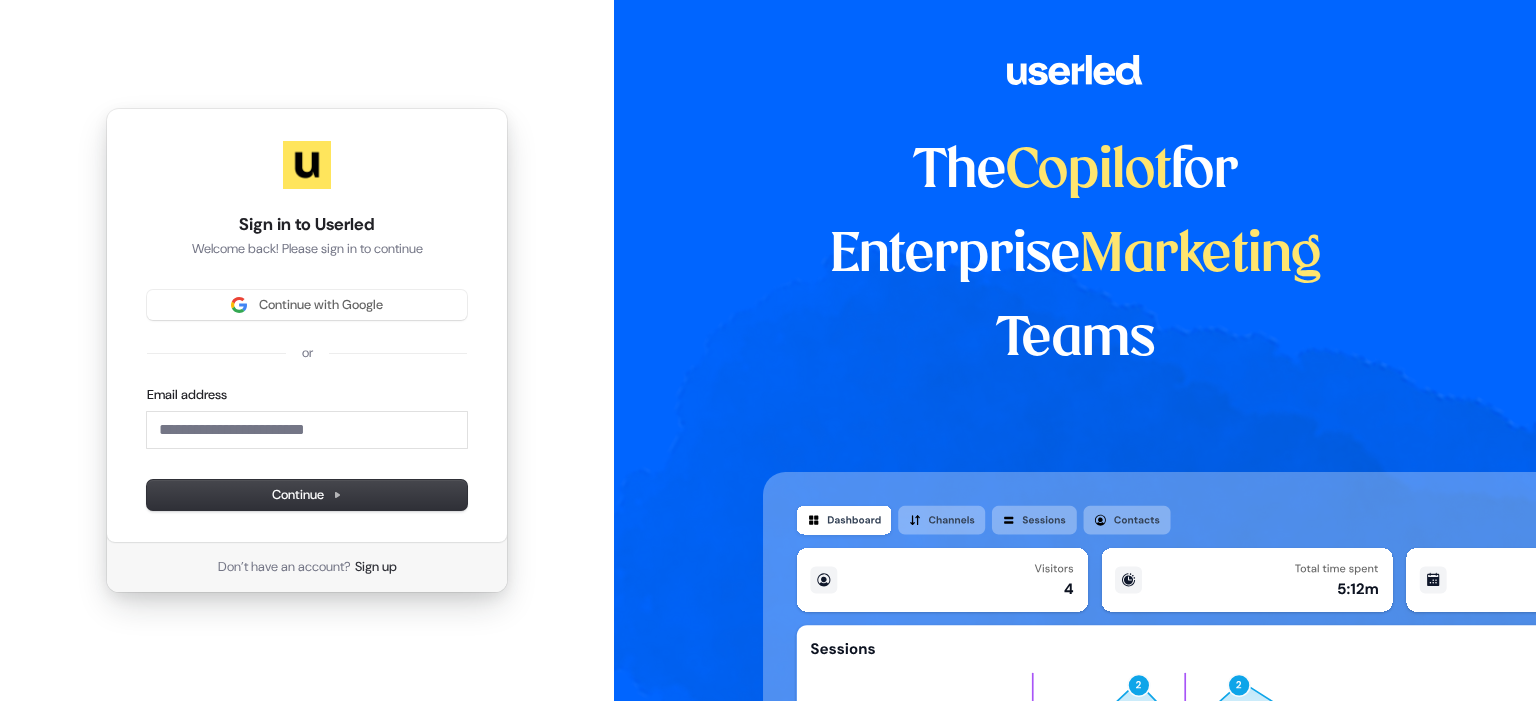 scroll, scrollTop: 0, scrollLeft: 0, axis: both 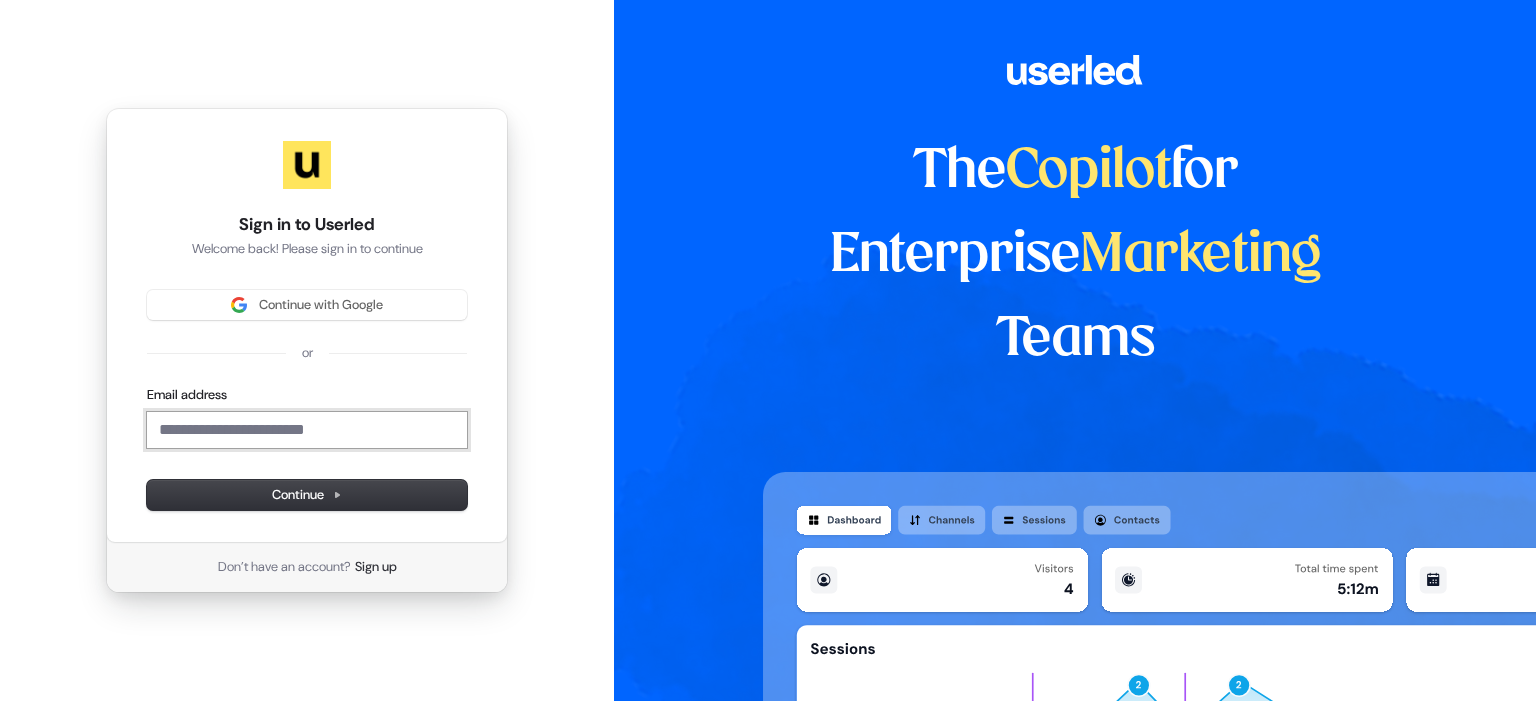 click on "Email address" at bounding box center [307, 430] 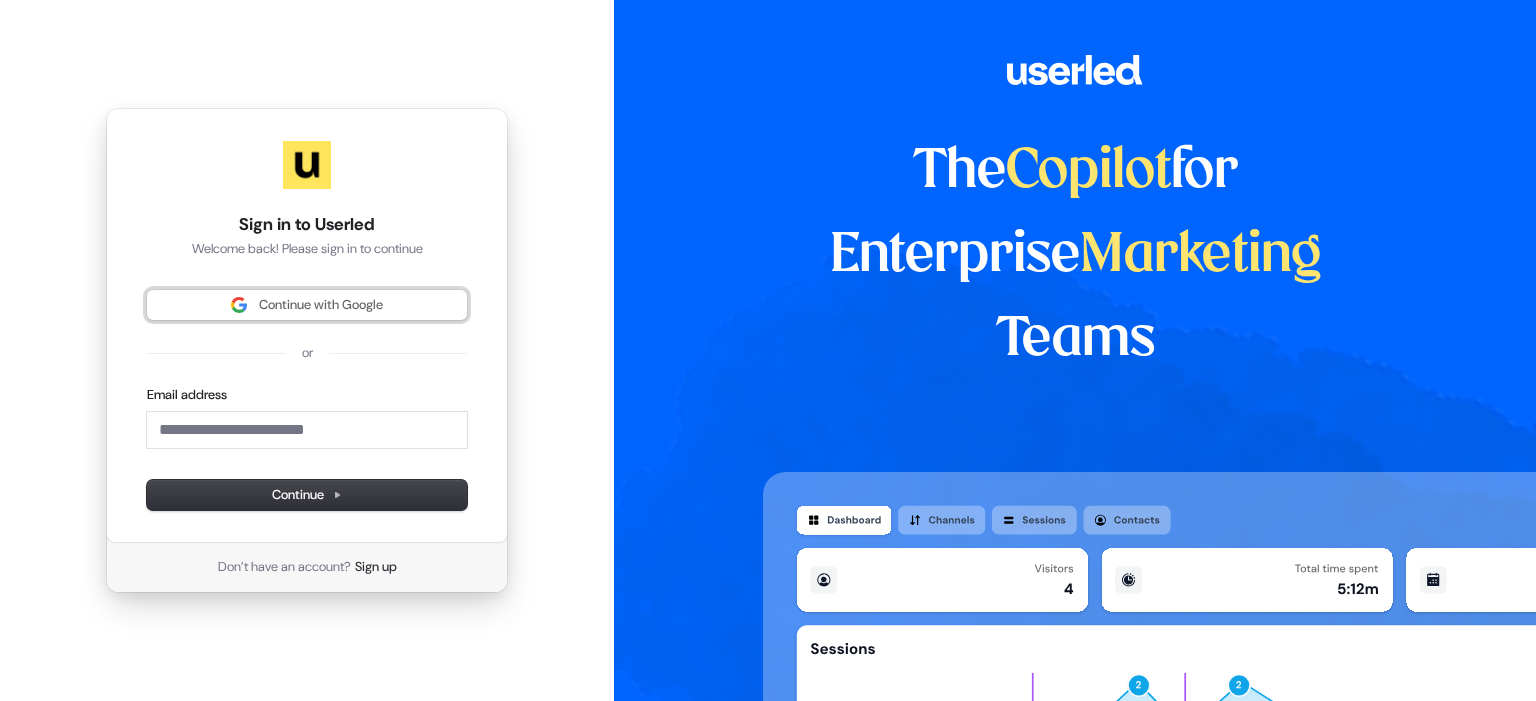 click on "Continue with Google" at bounding box center (321, 305) 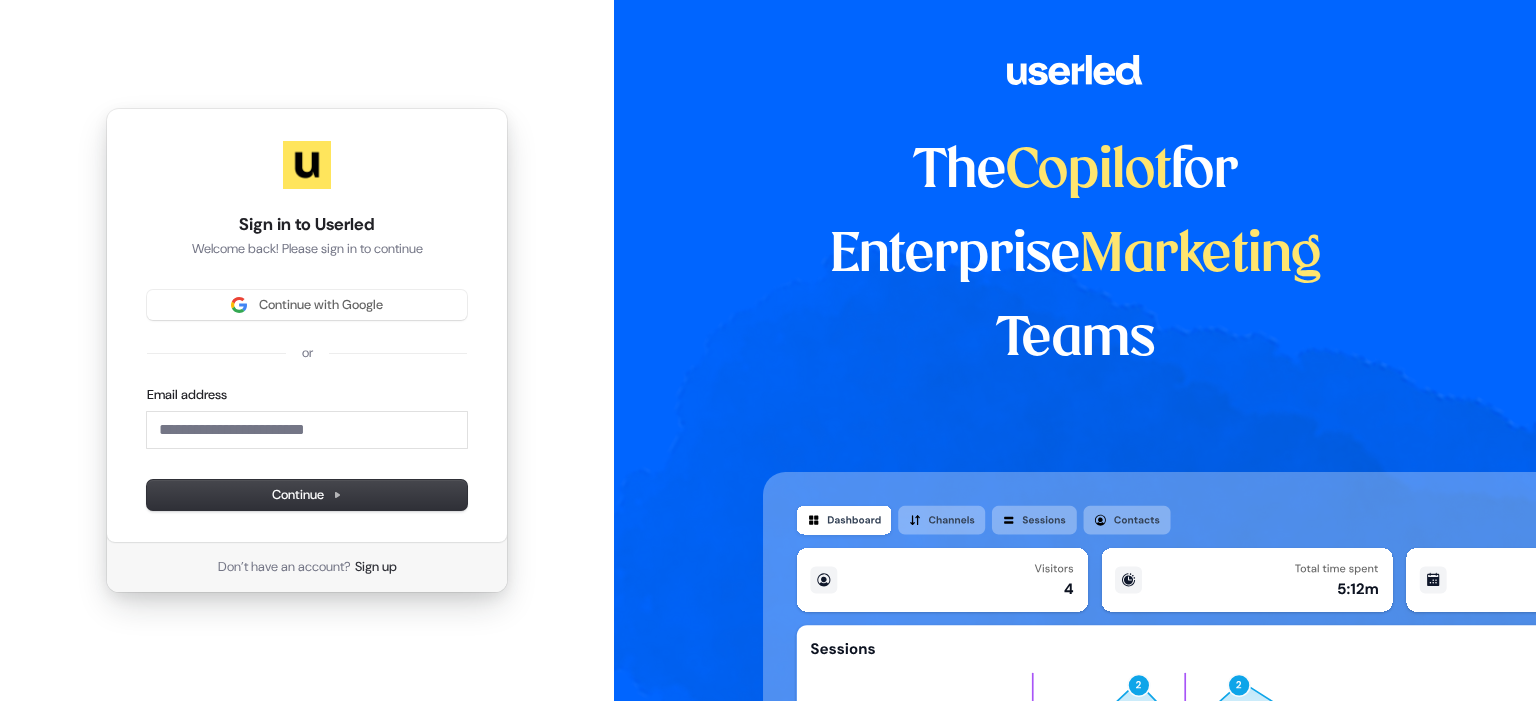 type 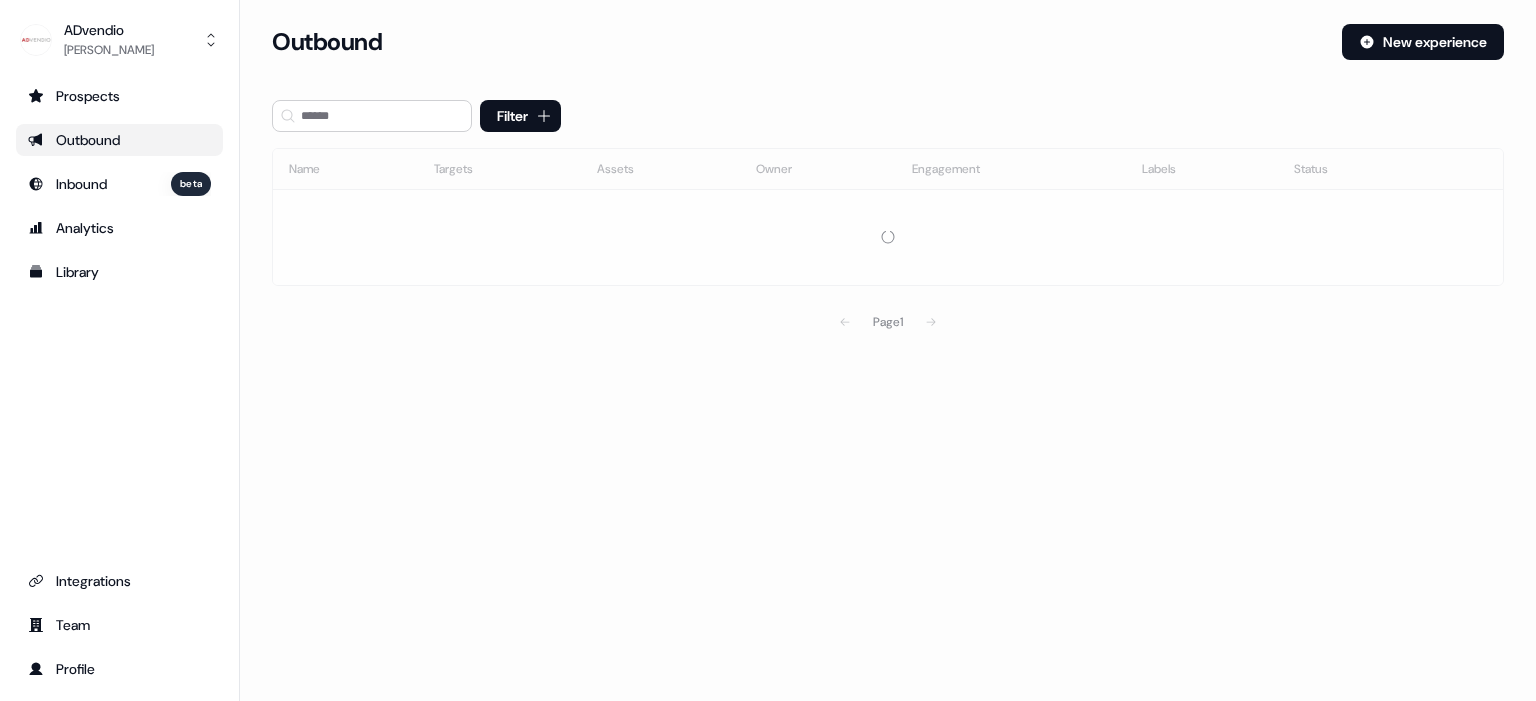 scroll, scrollTop: 0, scrollLeft: 0, axis: both 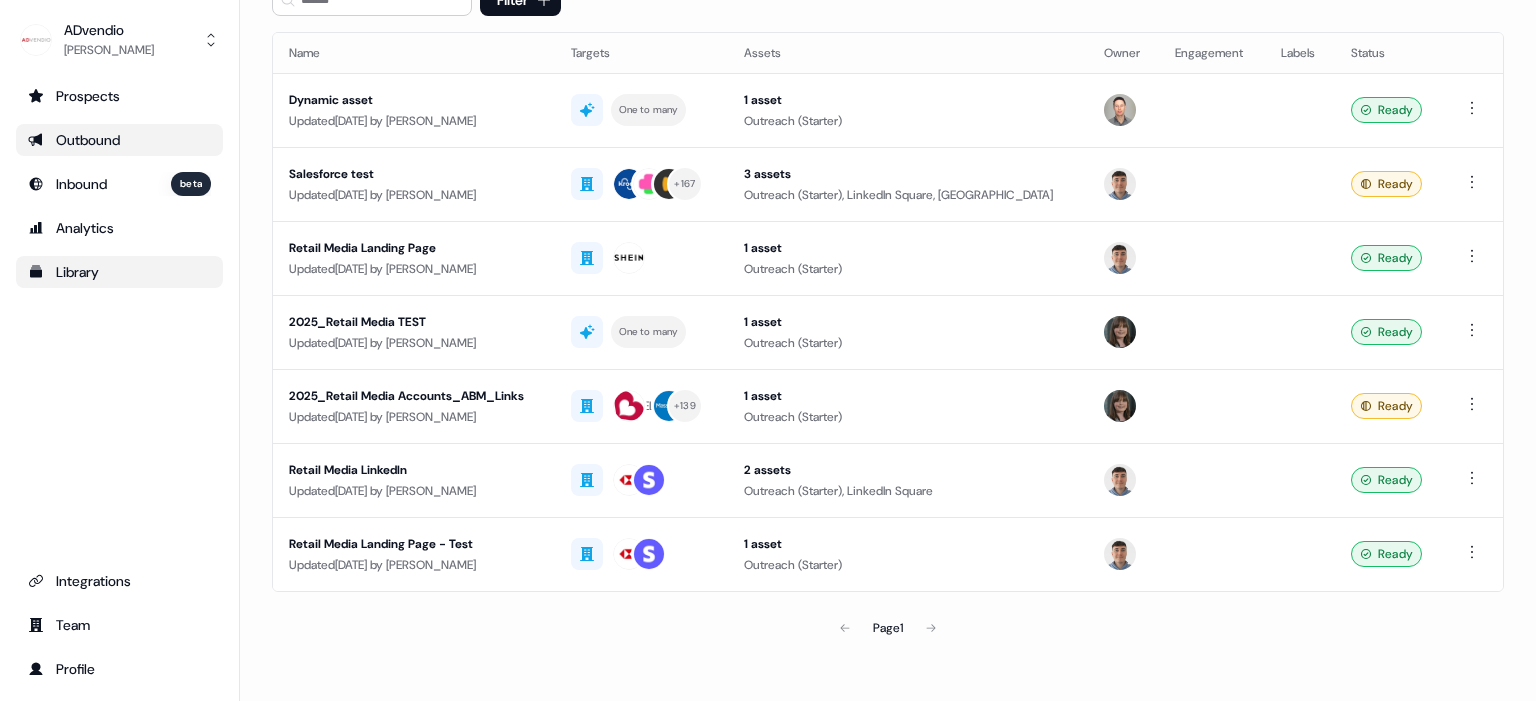 click on "Library" at bounding box center [119, 272] 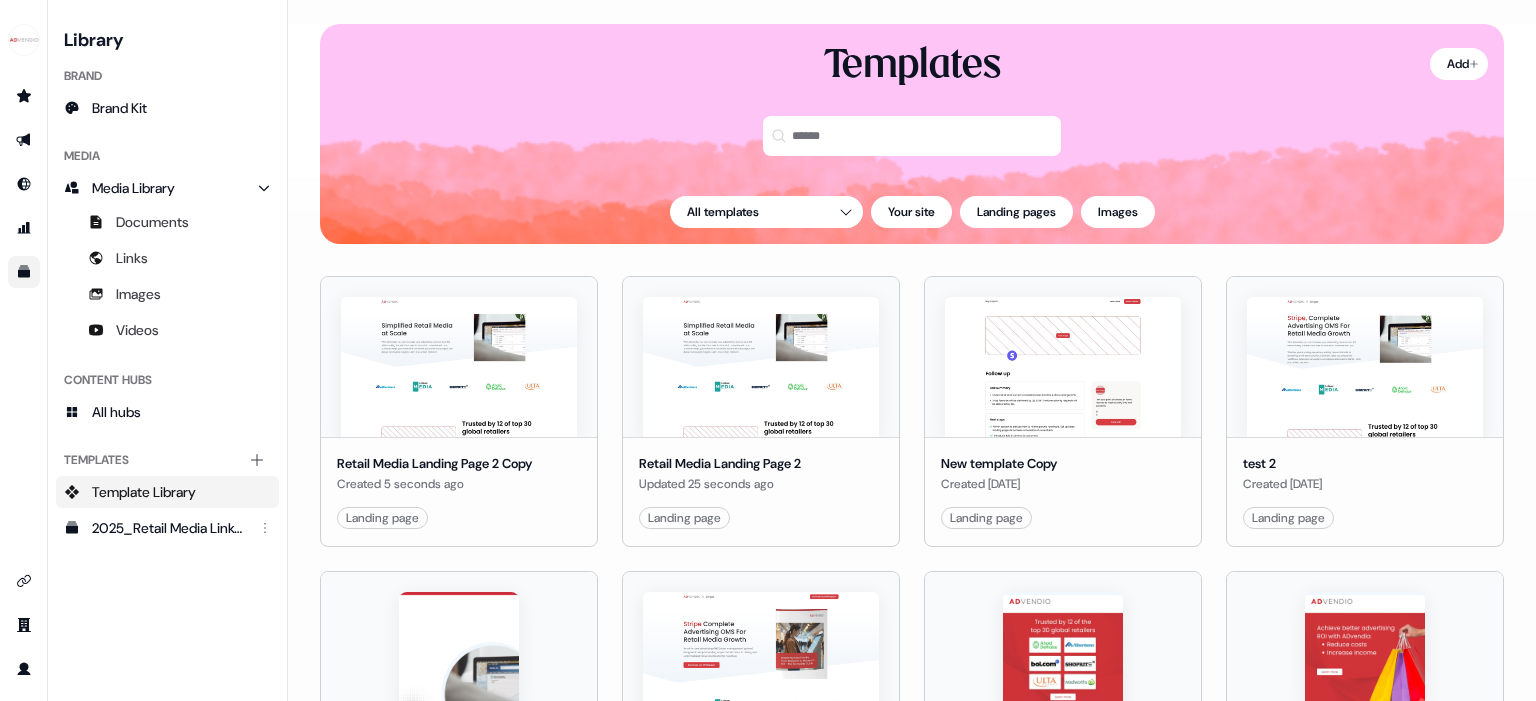 scroll, scrollTop: 0, scrollLeft: 0, axis: both 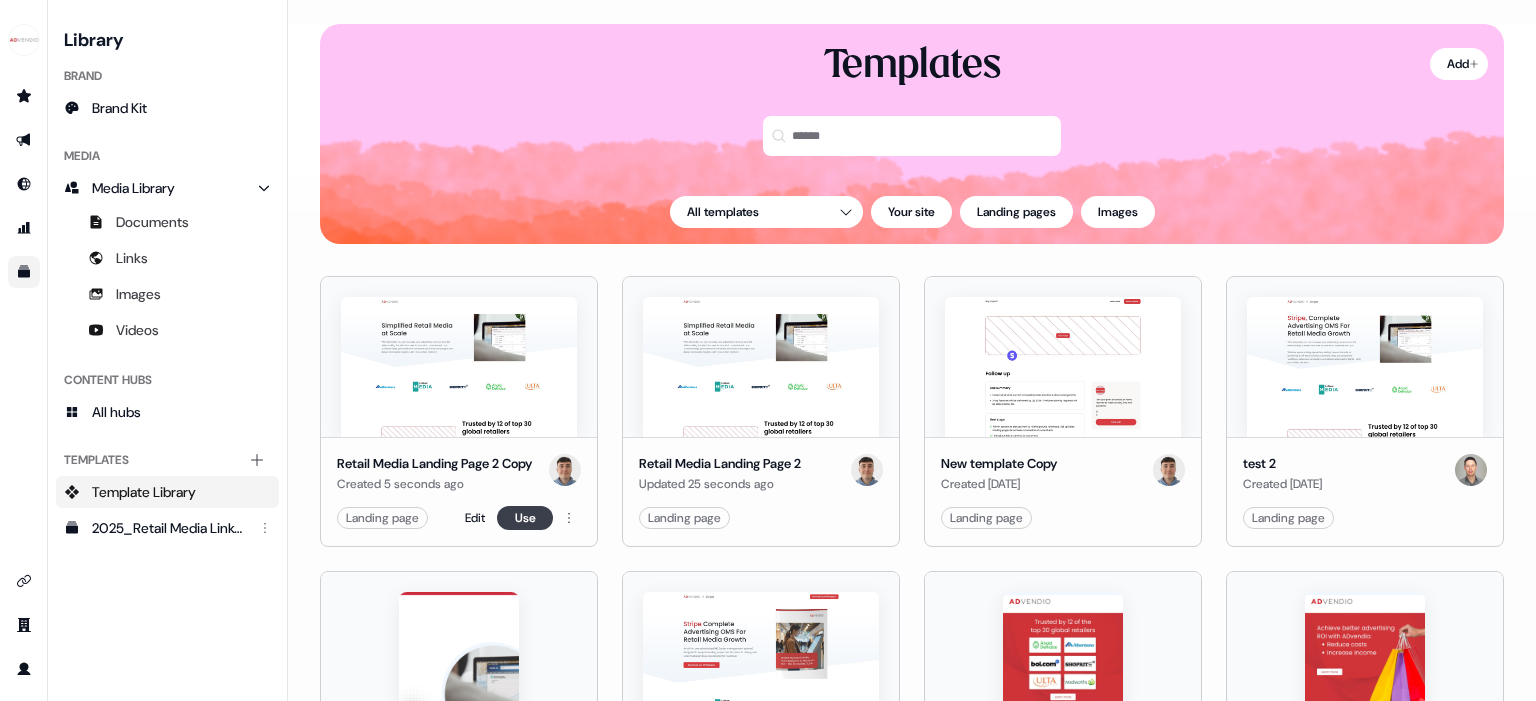 click on "Use" at bounding box center (525, 518) 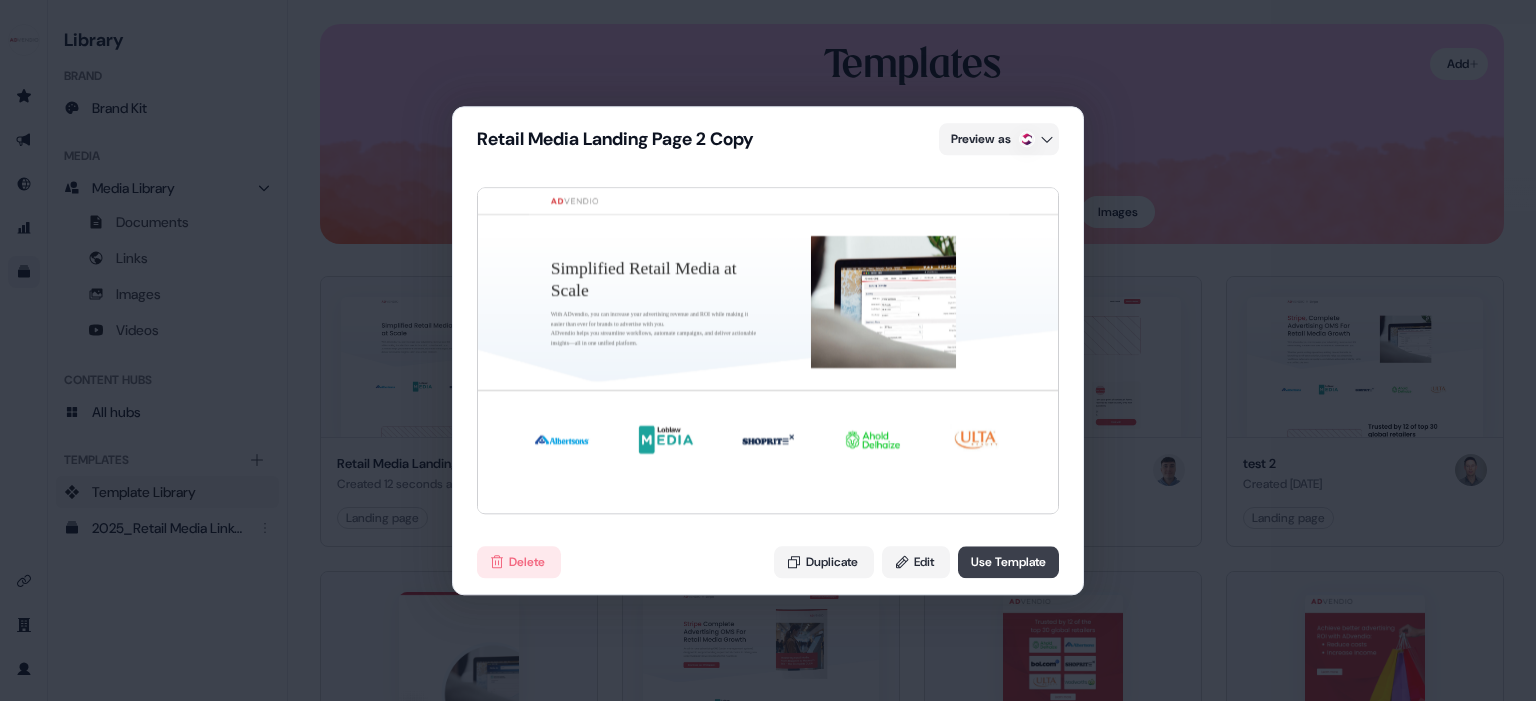 click on "Use Template" at bounding box center (1008, 562) 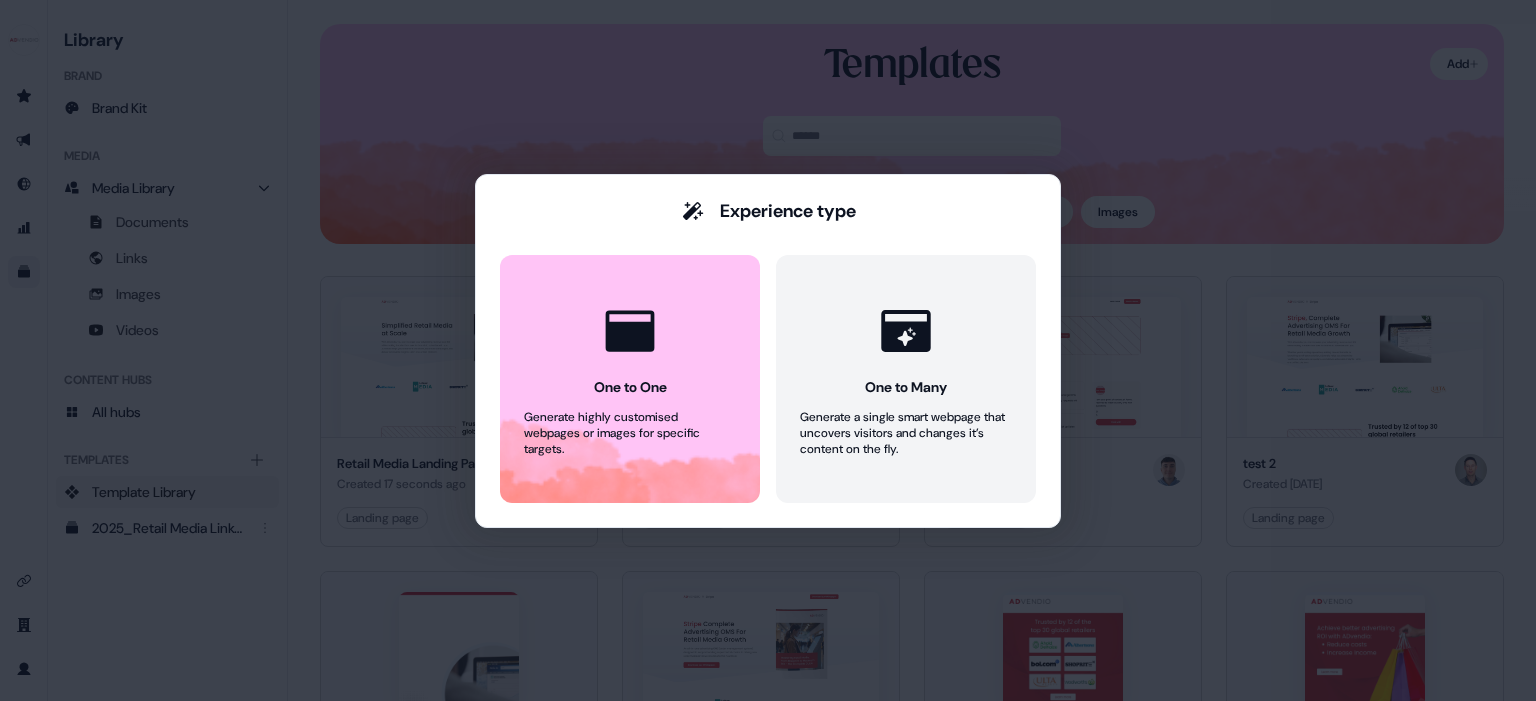 click on "Experience type One to One Generate highly customised webpages or images for specific targets. One to Many Generate a single smart webpage that uncovers visitors and changes it’s content on the fly." at bounding box center [768, 351] 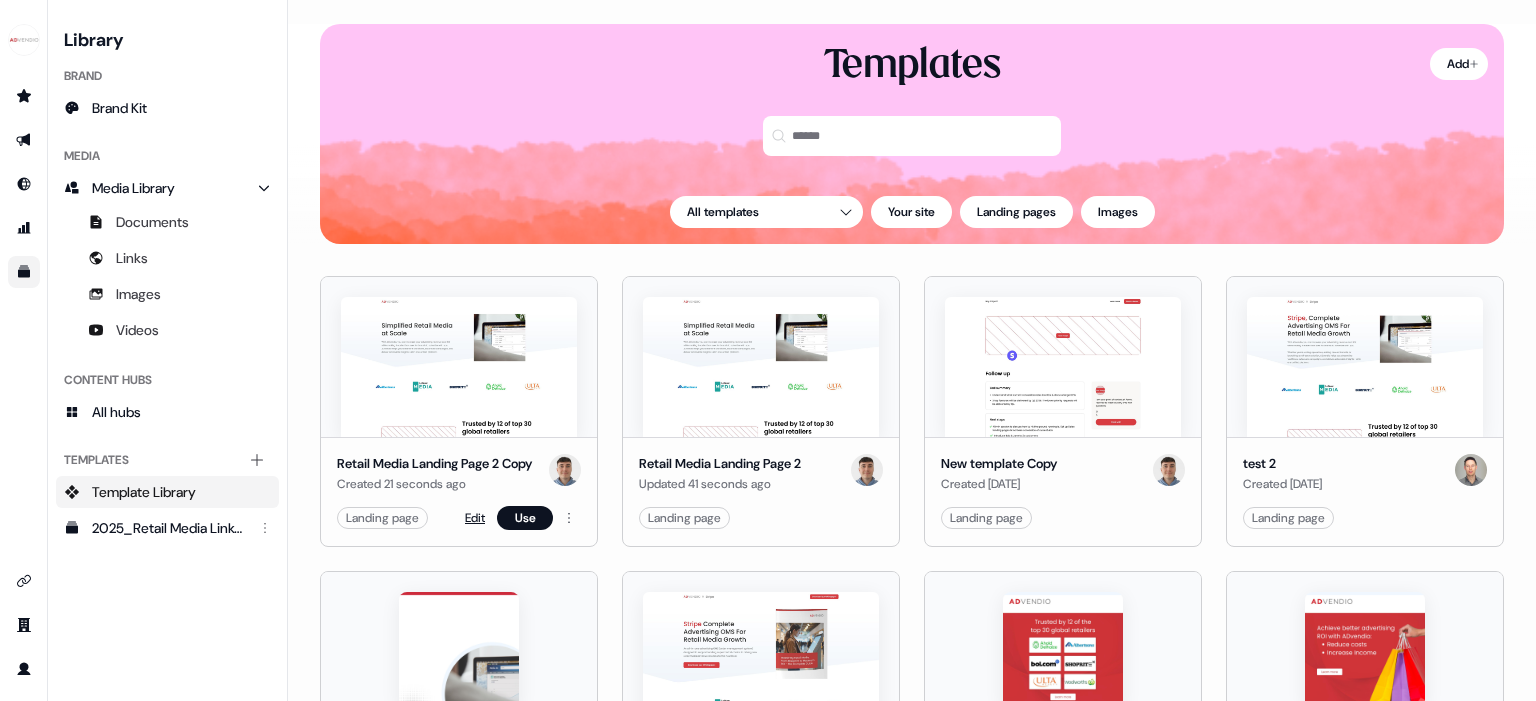 click on "Edit" at bounding box center (475, 518) 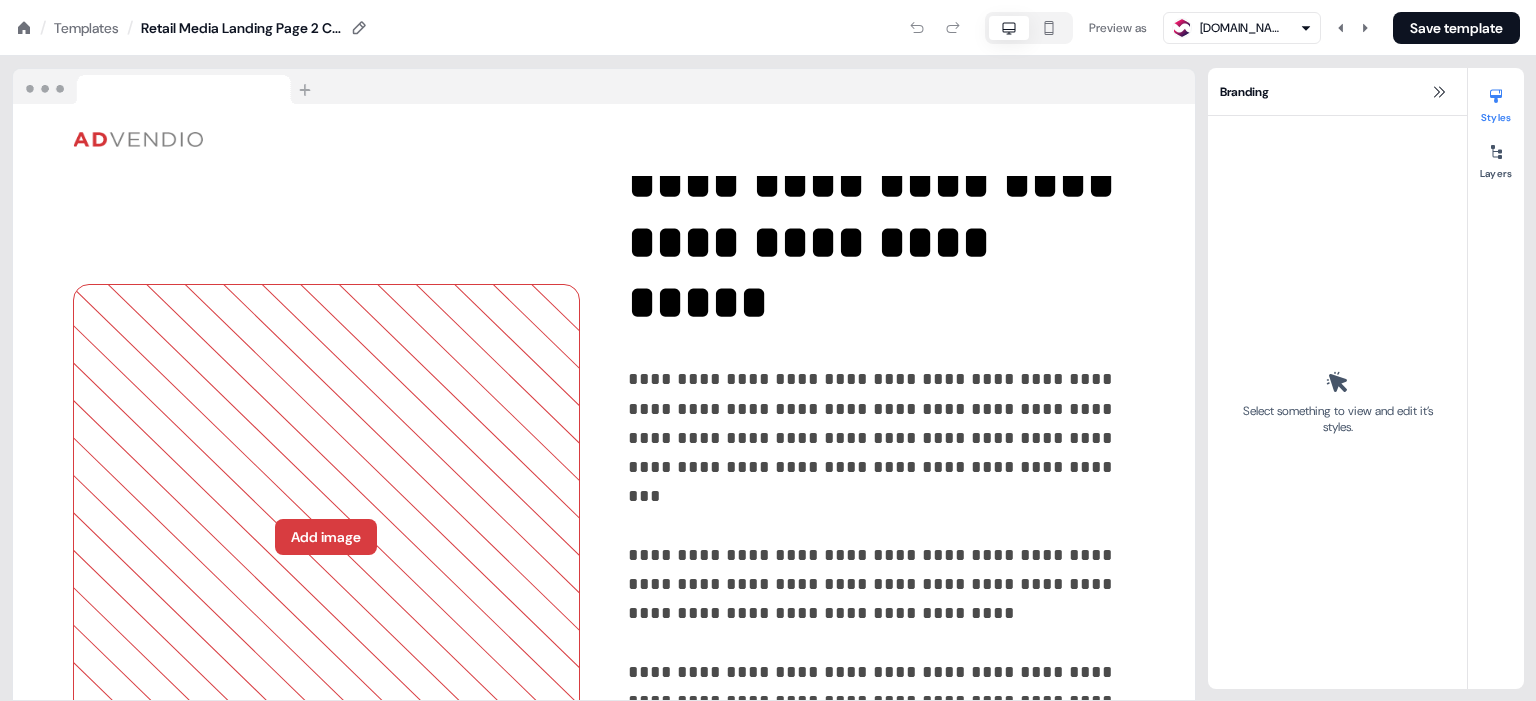 scroll, scrollTop: 858, scrollLeft: 0, axis: vertical 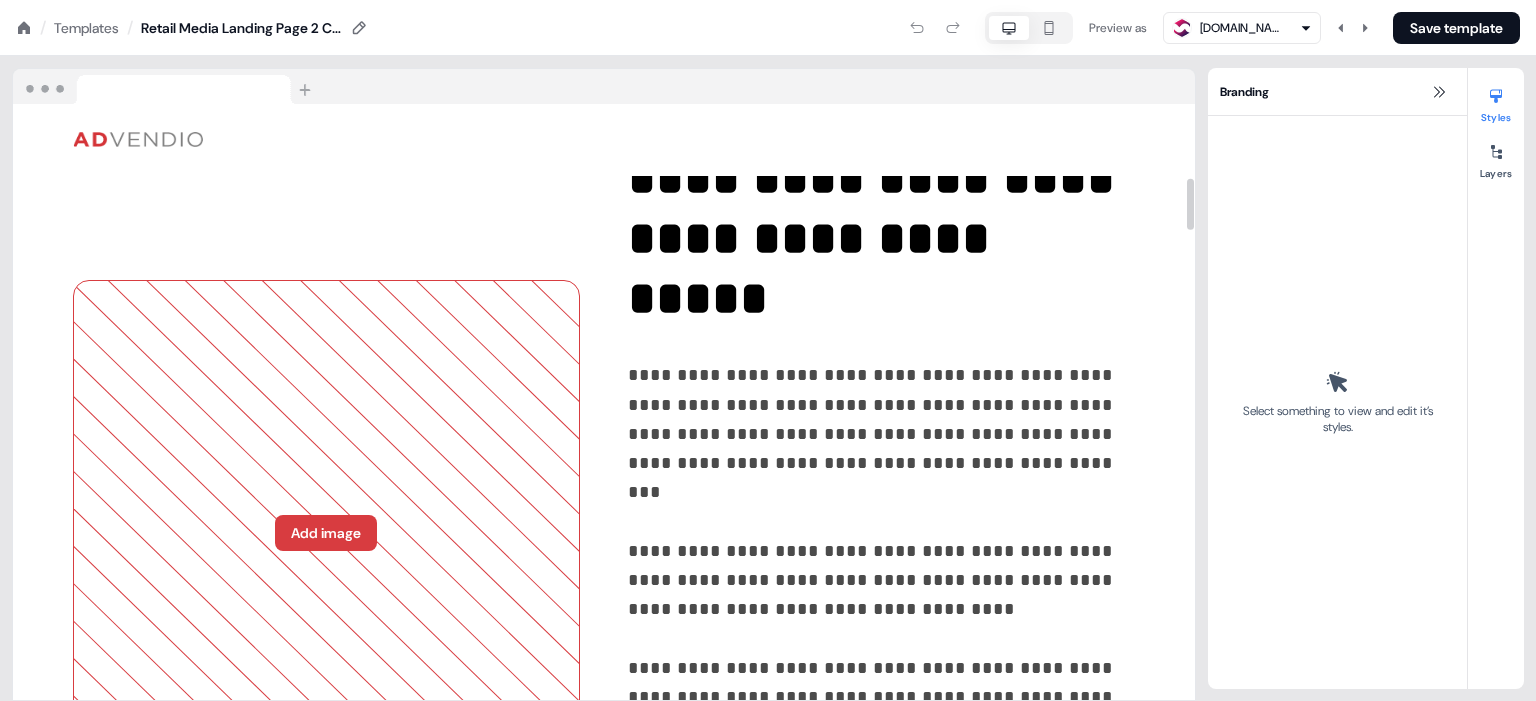 click 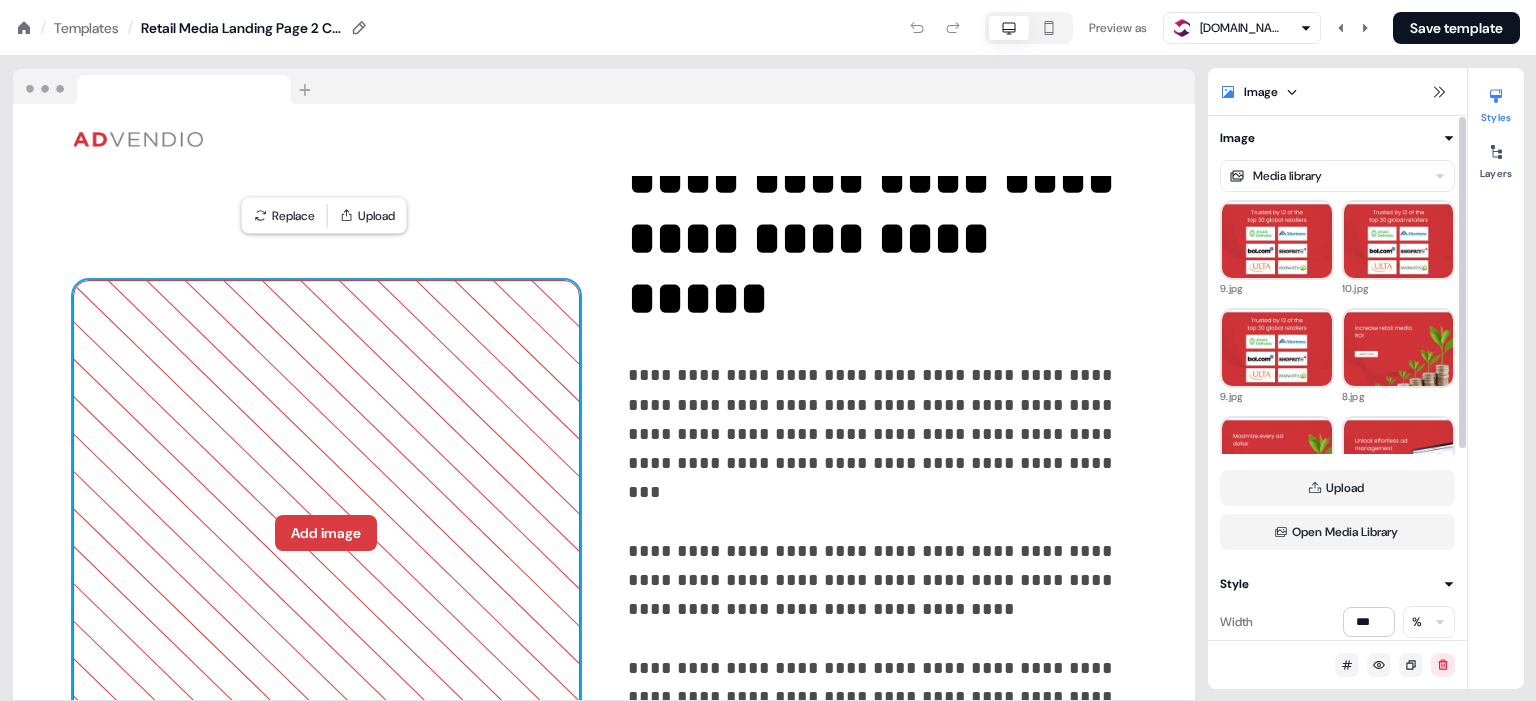 click on "For the best experience switch devices to a bigger screen. Go to [DOMAIN_NAME] Loading... / Templates / Retail Media Landing Page 2 Copy Preview as [DOMAIN_NAME] Save template
To pick up a draggable item, press the space bar.
While dragging, use the arrow keys to move the item.
Press space again to drop the item in its new position, or press escape to cancel.
To pick up a draggable item, press the space bar.
While dragging, use the arrow keys to move the item.
Press space again to drop the item in its new position, or press escape to cancel.
To pick up a draggable item, press the space bar.
While dragging, use the arrow keys to move the item.
Press space again to drop the item in its new position, or press escape to cancel.
Add block
To pick up a draggable item, press the space bar.
While dragging, use the arrow keys to move the item.
Press space again to drop the item in its new position, or press escape to cancel.
Add block Add block Add block" at bounding box center [768, 0] 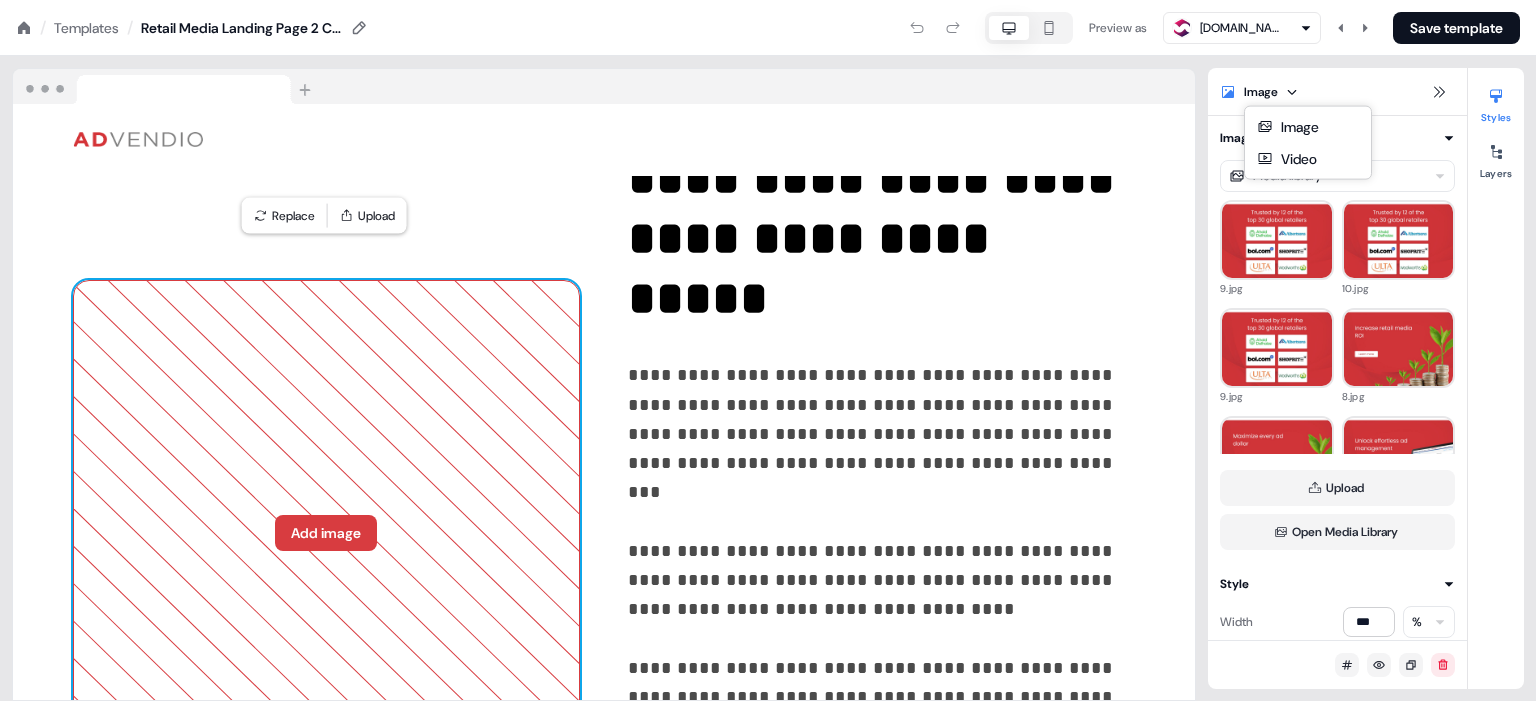 click on "For the best experience switch devices to a bigger screen. Go to [DOMAIN_NAME] Loading... / Templates / Retail Media Landing Page 2 Copy Preview as [DOMAIN_NAME] Save template
To pick up a draggable item, press the space bar.
While dragging, use the arrow keys to move the item.
Press space again to drop the item in its new position, or press escape to cancel.
To pick up a draggable item, press the space bar.
While dragging, use the arrow keys to move the item.
Press space again to drop the item in its new position, or press escape to cancel.
To pick up a draggable item, press the space bar.
While dragging, use the arrow keys to move the item.
Press space again to drop the item in its new position, or press escape to cancel.
Add block
To pick up a draggable item, press the space bar.
While dragging, use the arrow keys to move the item.
Press space again to drop the item in its new position, or press escape to cancel.
Add block Add block Add block" at bounding box center [768, 0] 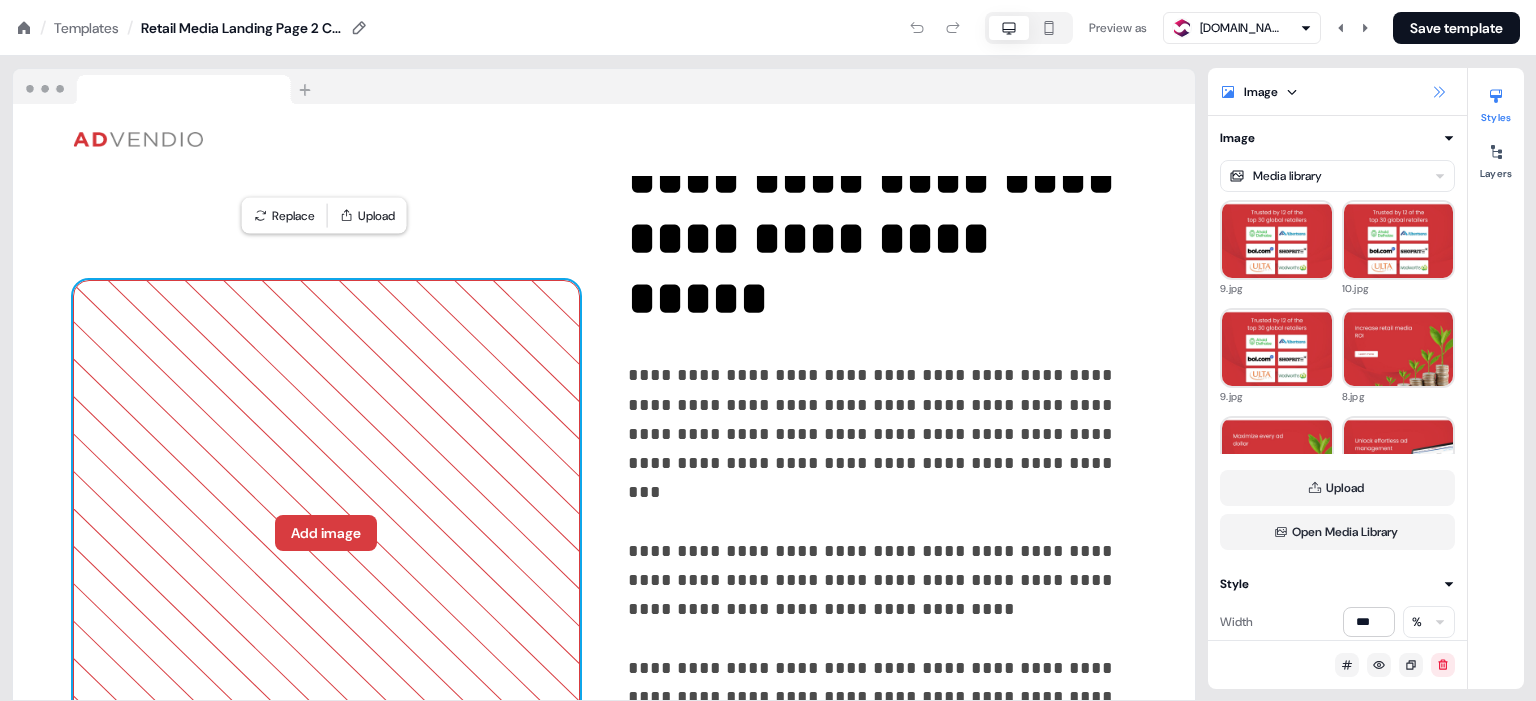 click 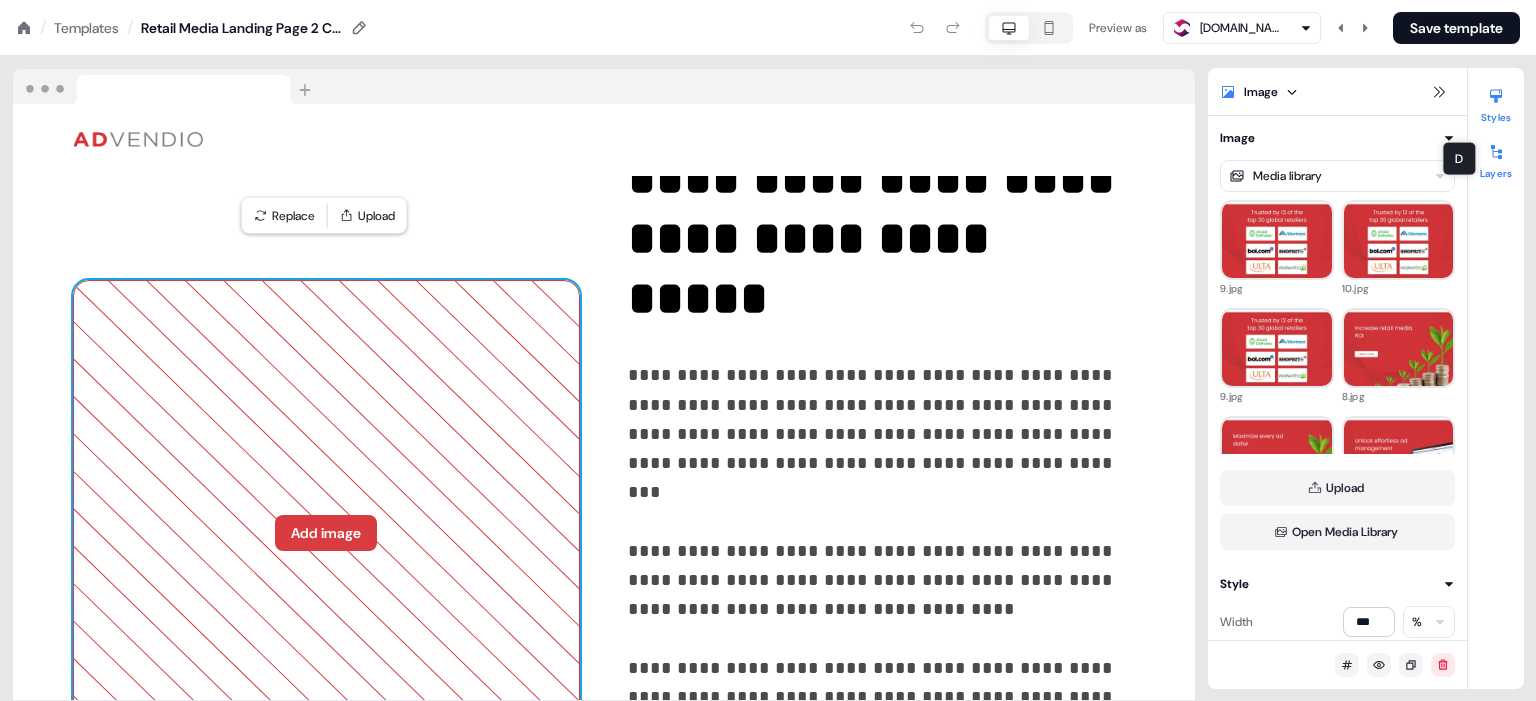 click on "Layers" at bounding box center [1496, 158] 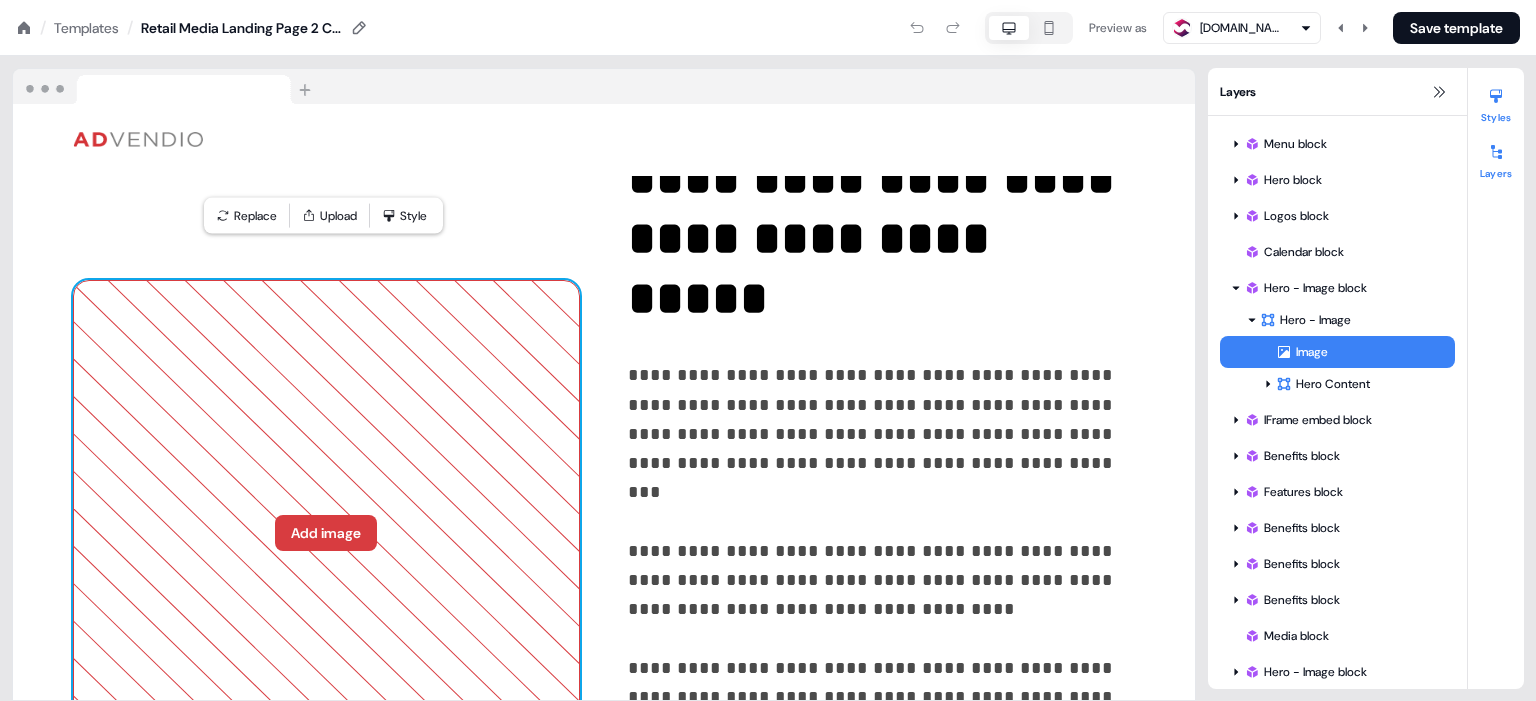click 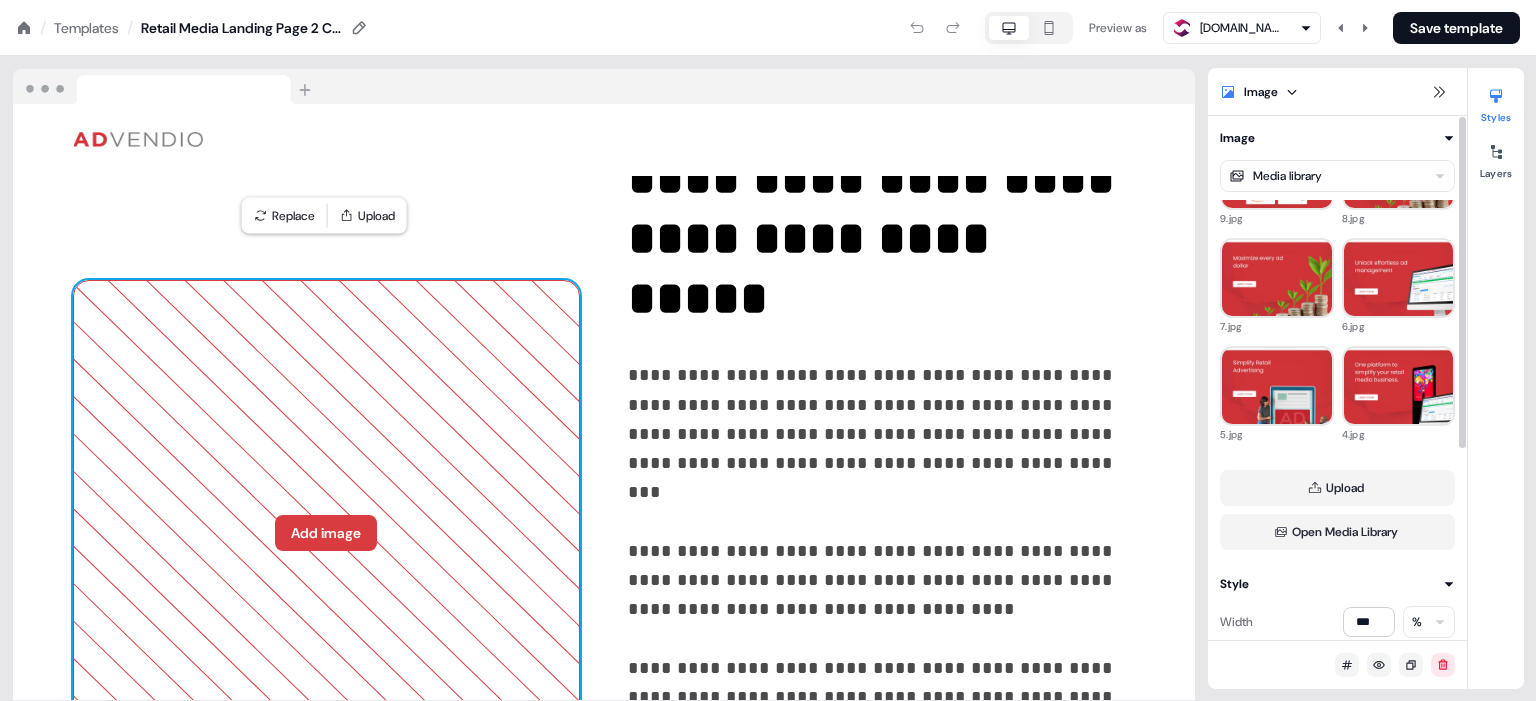 scroll, scrollTop: 0, scrollLeft: 0, axis: both 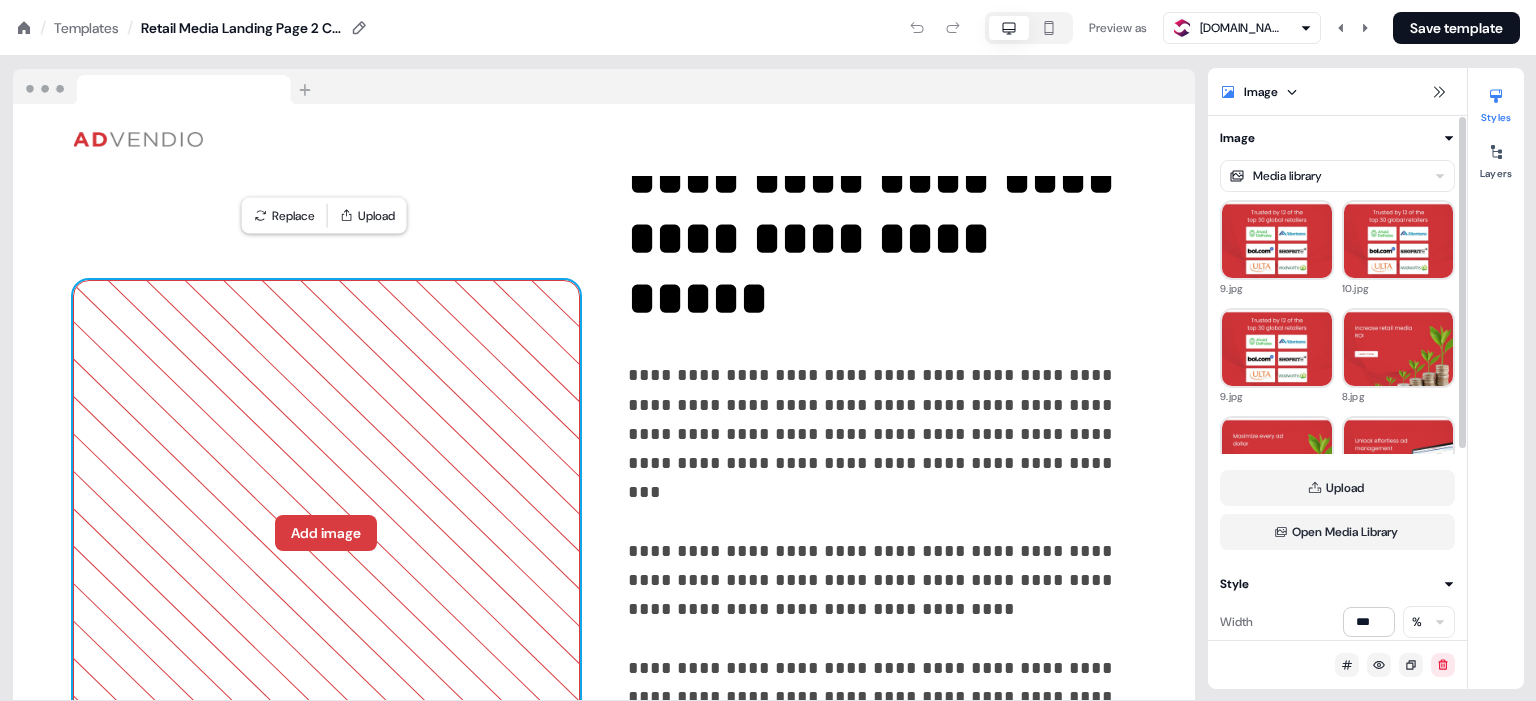 click on "For the best experience switch devices to a bigger screen. Go to [DOMAIN_NAME] Loading... / Templates / Retail Media Landing Page 2 Copy Preview as [DOMAIN_NAME] Save template
To pick up a draggable item, press the space bar.
While dragging, use the arrow keys to move the item.
Press space again to drop the item in its new position, or press escape to cancel.
To pick up a draggable item, press the space bar.
While dragging, use the arrow keys to move the item.
Press space again to drop the item in its new position, or press escape to cancel.
To pick up a draggable item, press the space bar.
While dragging, use the arrow keys to move the item.
Press space again to drop the item in its new position, or press escape to cancel.
Add block
To pick up a draggable item, press the space bar.
While dragging, use the arrow keys to move the item.
Press space again to drop the item in its new position, or press escape to cancel.
Add block Add block Add block" at bounding box center (768, 0) 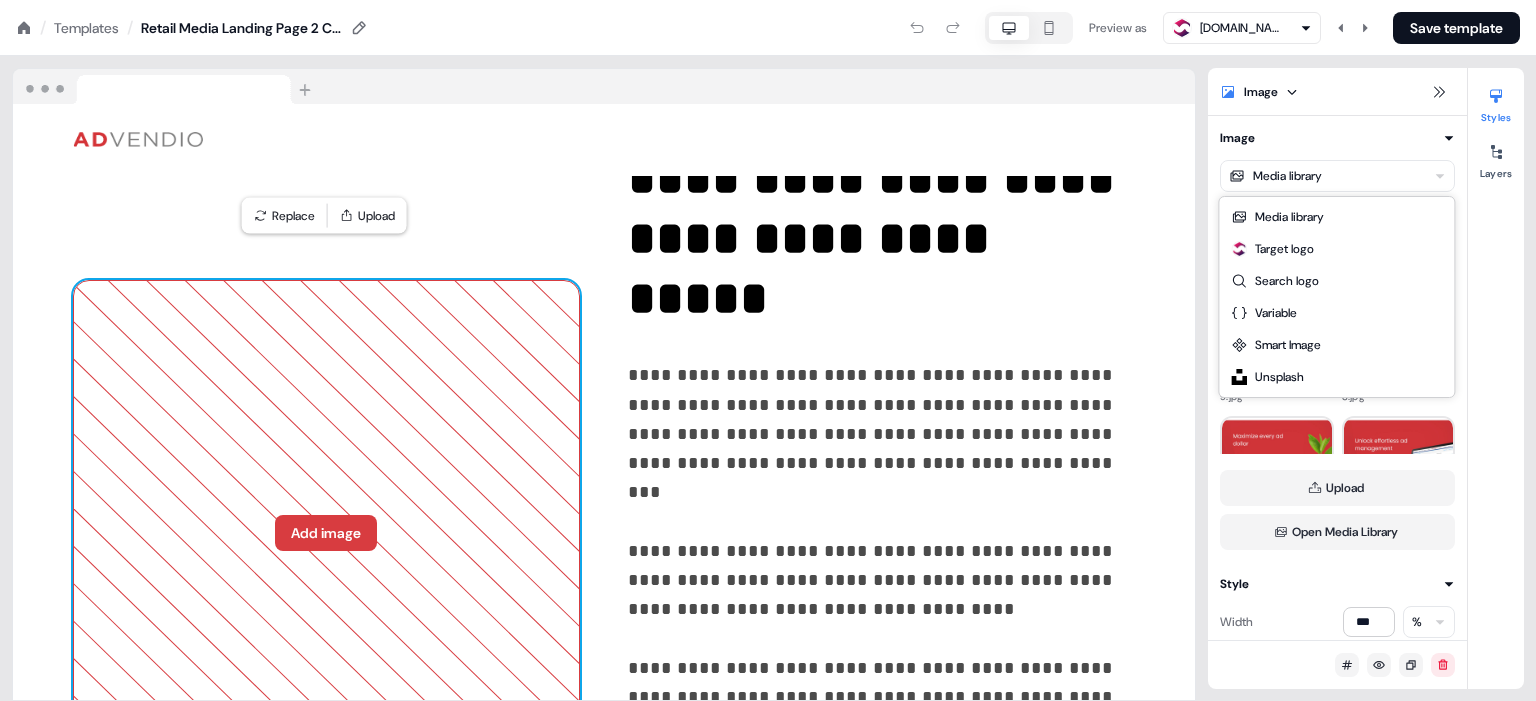 click on "For the best experience switch devices to a bigger screen. Go to [DOMAIN_NAME] Loading... / Templates / Retail Media Landing Page 2 Copy Preview as [DOMAIN_NAME] Save template
To pick up a draggable item, press the space bar.
While dragging, use the arrow keys to move the item.
Press space again to drop the item in its new position, or press escape to cancel.
To pick up a draggable item, press the space bar.
While dragging, use the arrow keys to move the item.
Press space again to drop the item in its new position, or press escape to cancel.
To pick up a draggable item, press the space bar.
While dragging, use the arrow keys to move the item.
Press space again to drop the item in its new position, or press escape to cancel.
Add block
To pick up a draggable item, press the space bar.
While dragging, use the arrow keys to move the item.
Press space again to drop the item in its new position, or press escape to cancel.
Add block Add block Add block" at bounding box center (768, 0) 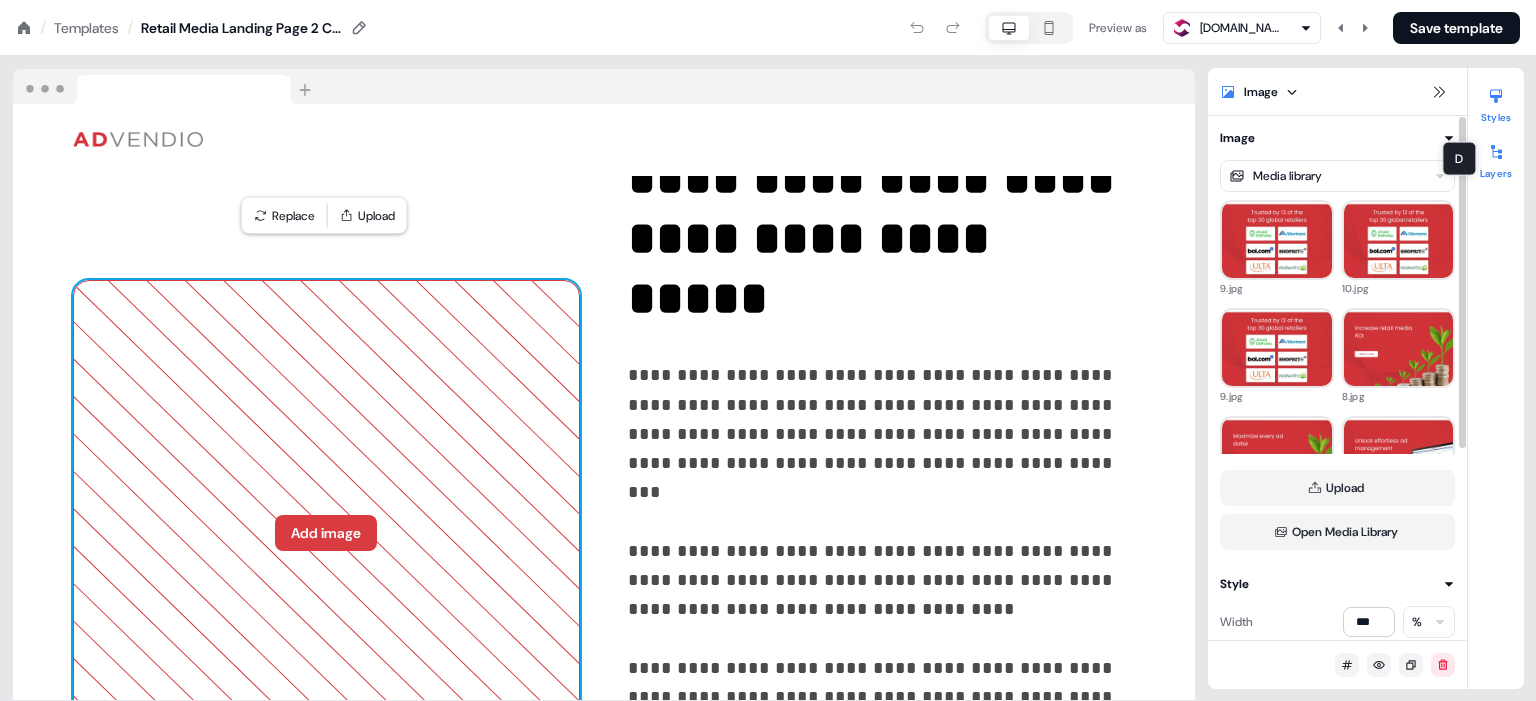 click 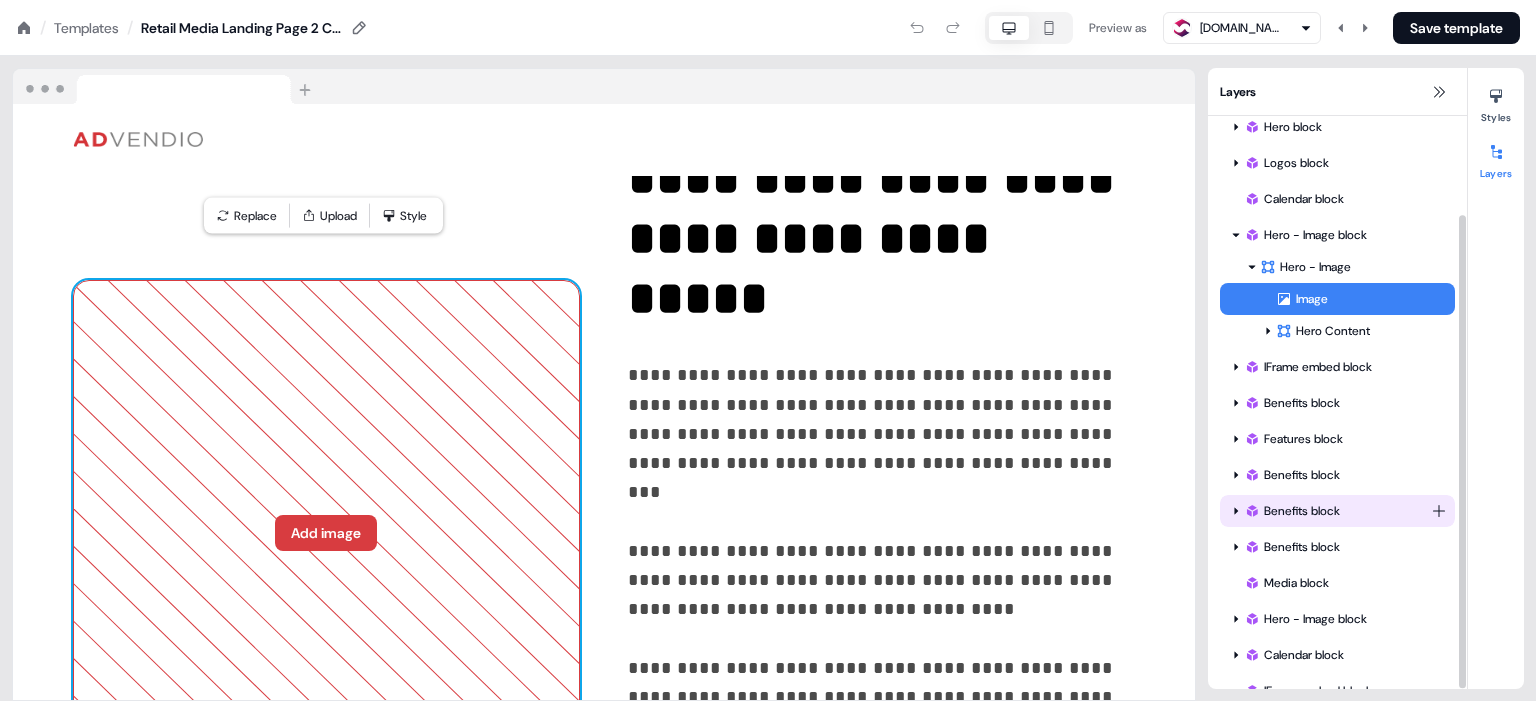 scroll, scrollTop: 119, scrollLeft: 0, axis: vertical 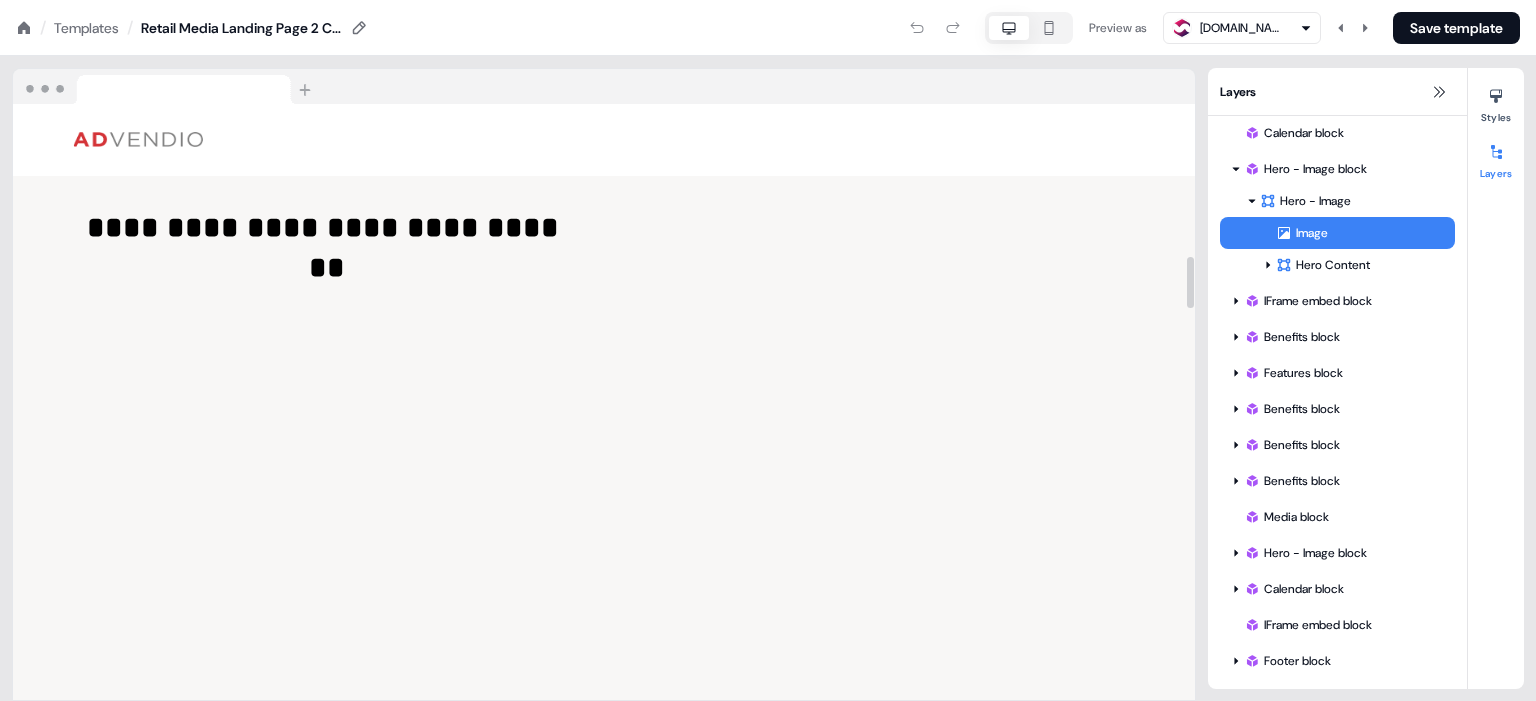 click at bounding box center (285, 782) 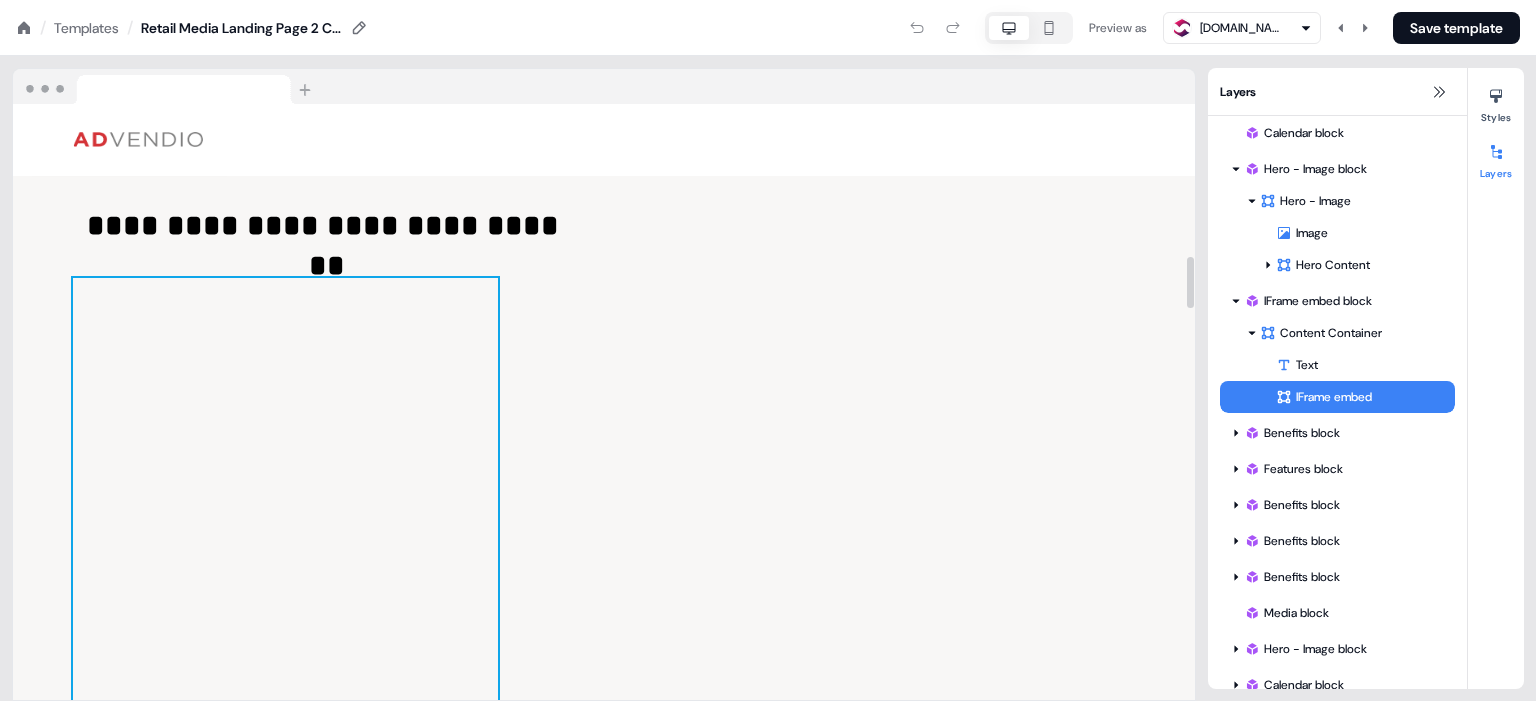 click at bounding box center [285, 780] 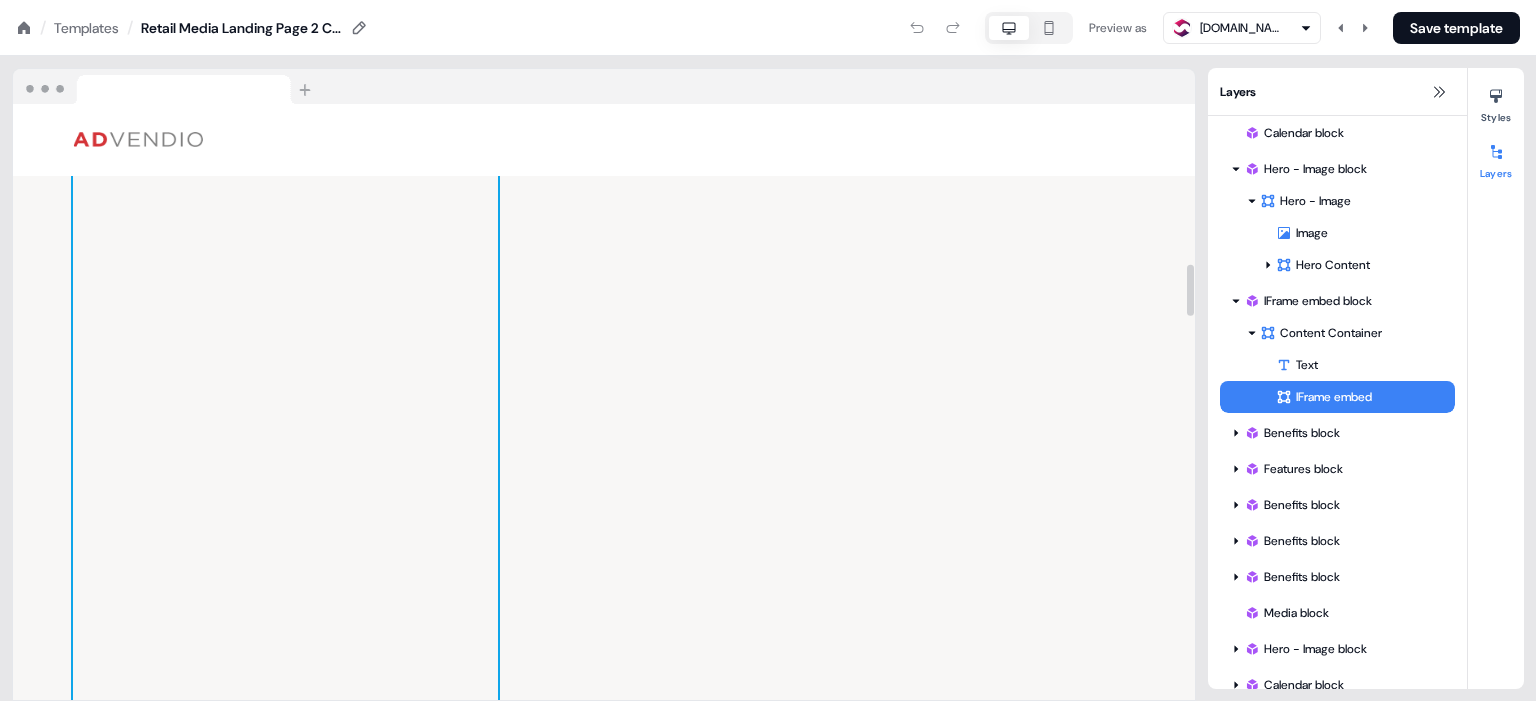 scroll, scrollTop: 1986, scrollLeft: 0, axis: vertical 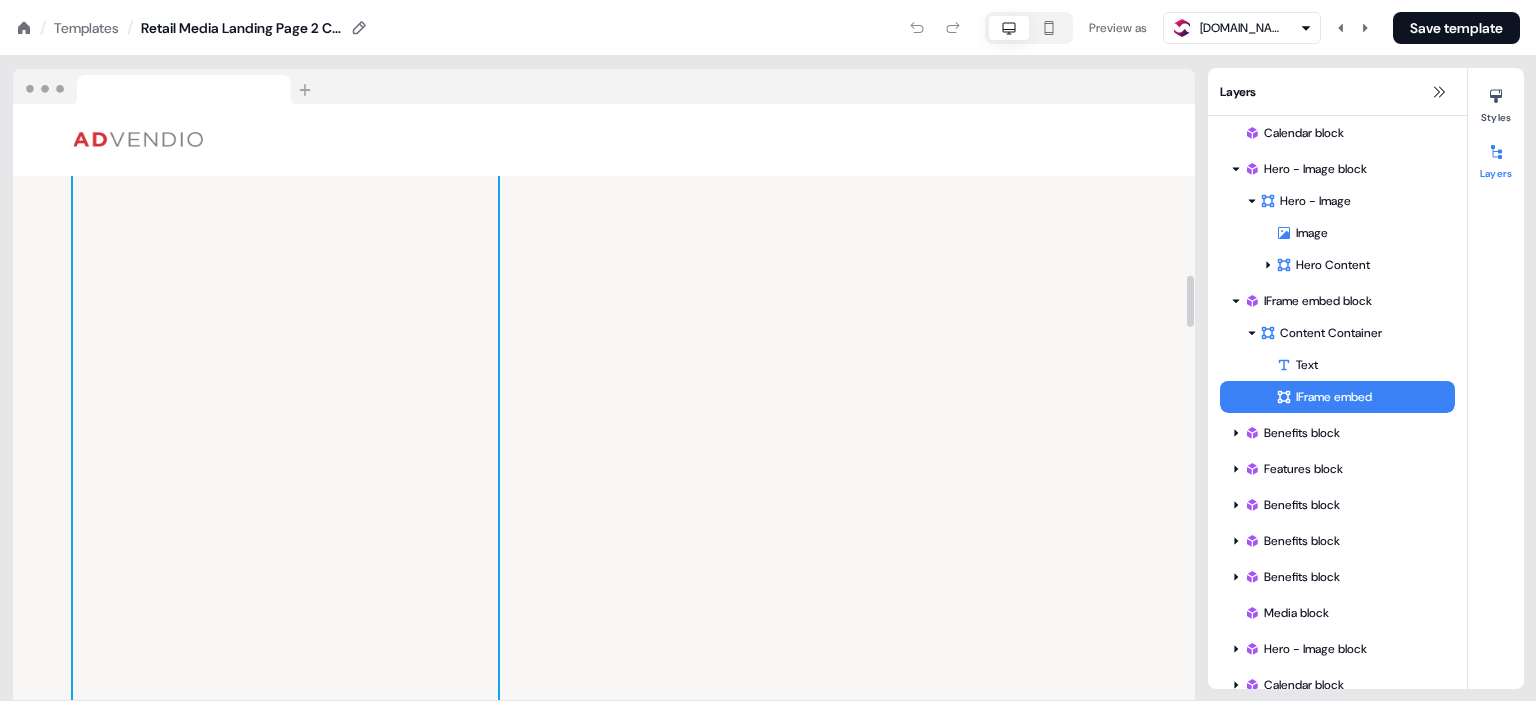click at bounding box center (285, 563) 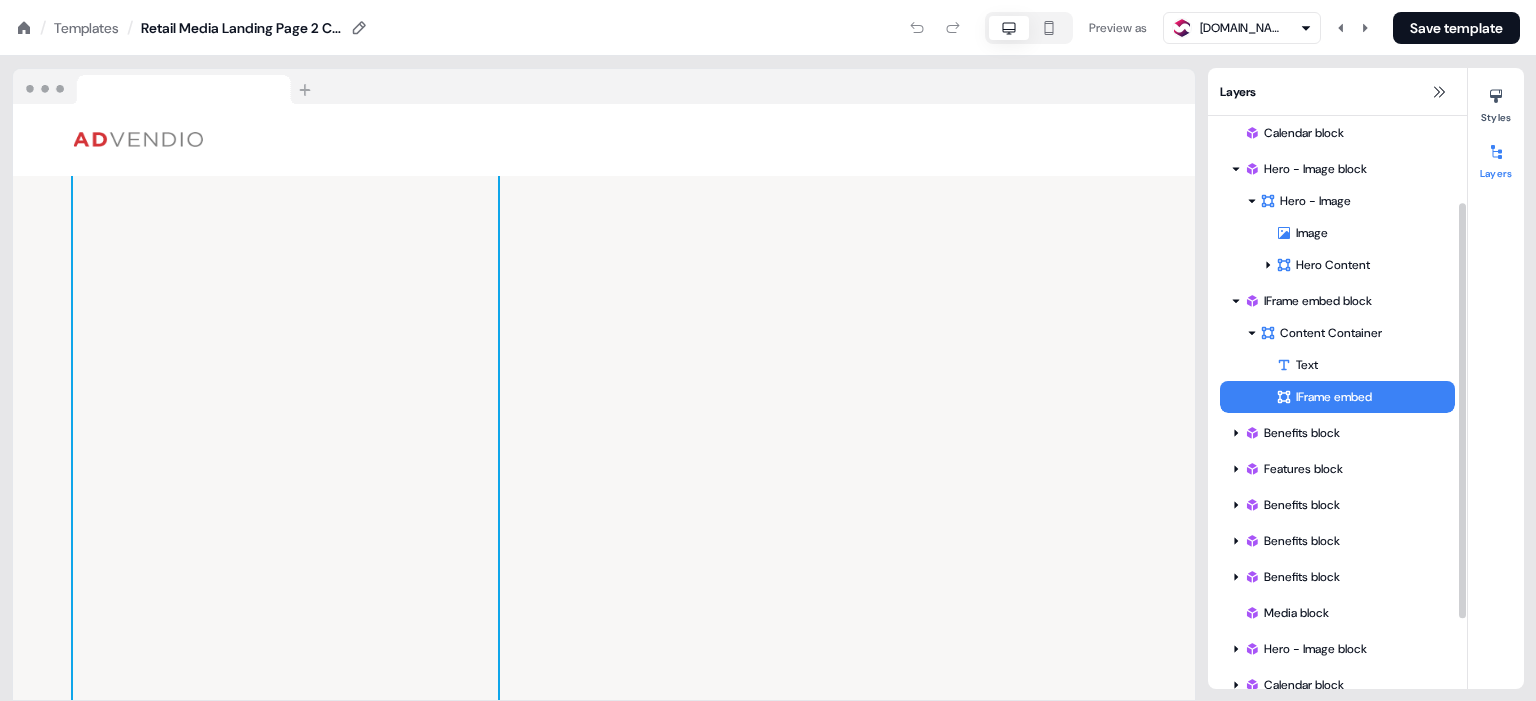click on "IFrame embed" at bounding box center [1365, 397] 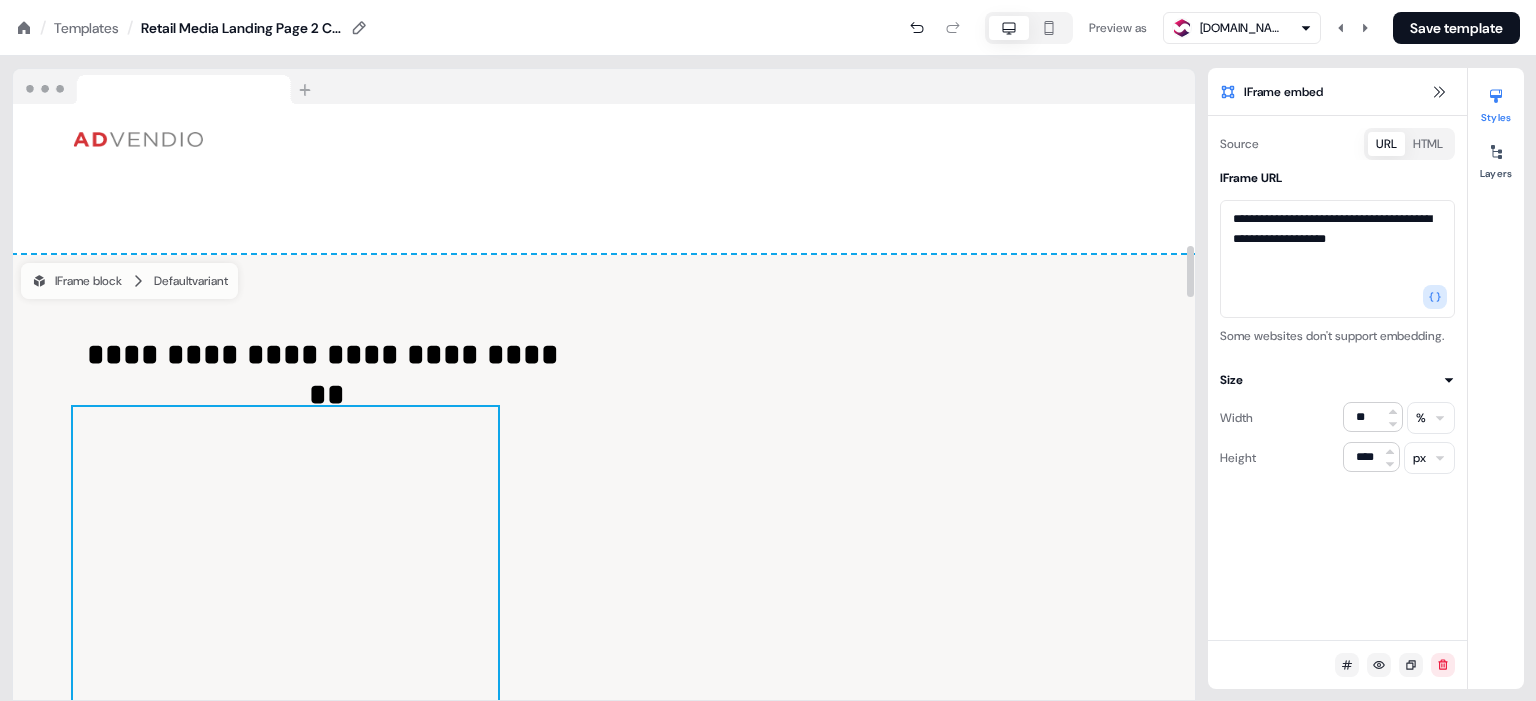 scroll, scrollTop: 1481, scrollLeft: 0, axis: vertical 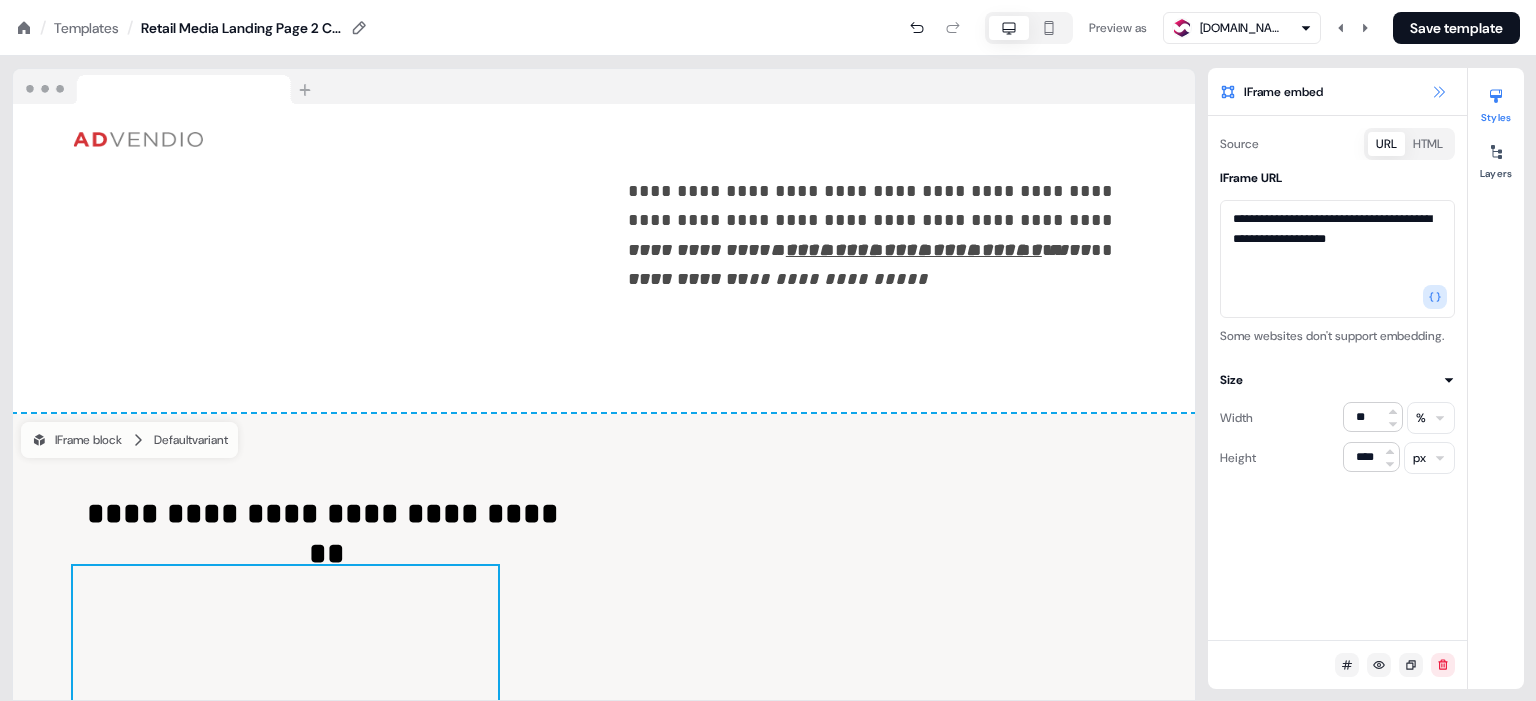 click 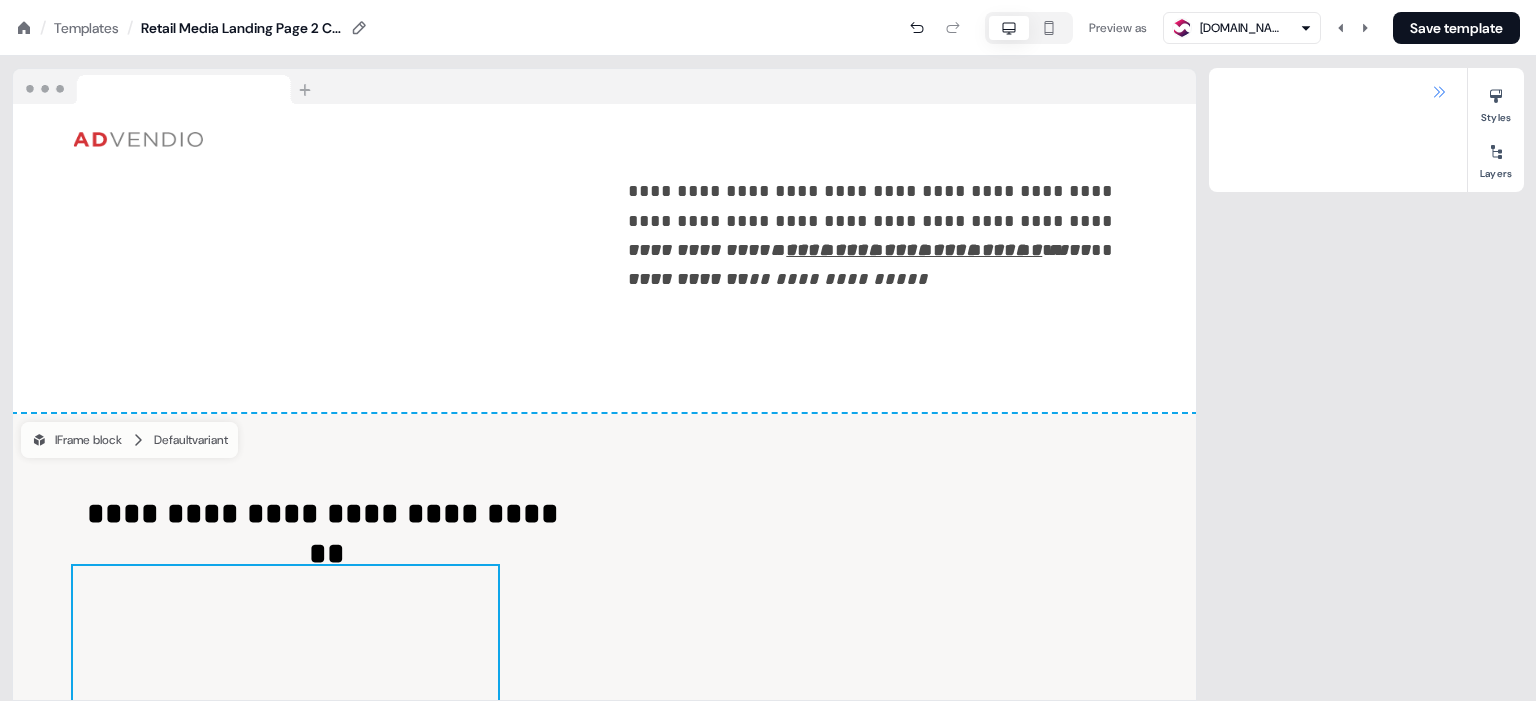 scroll, scrollTop: 1476, scrollLeft: 0, axis: vertical 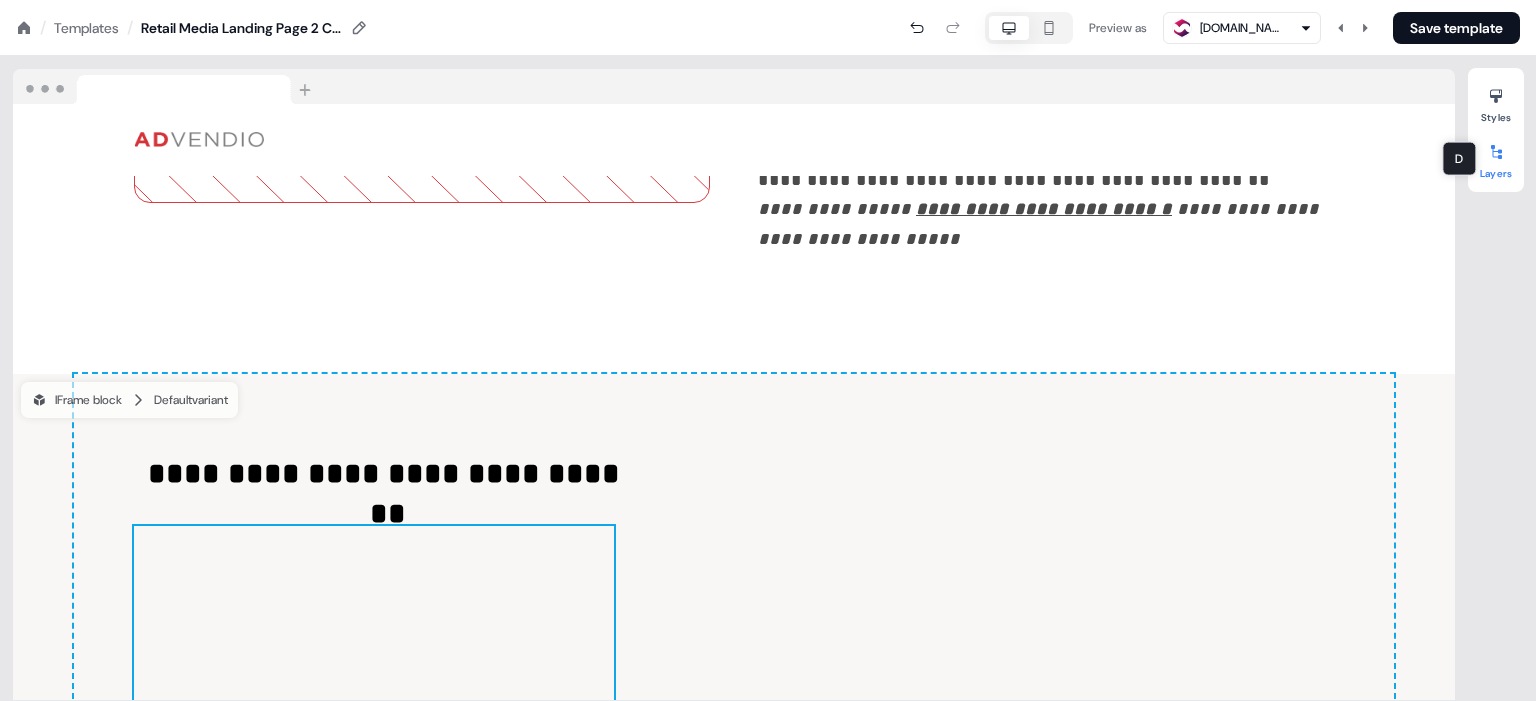 click on "Layers" at bounding box center [1496, 158] 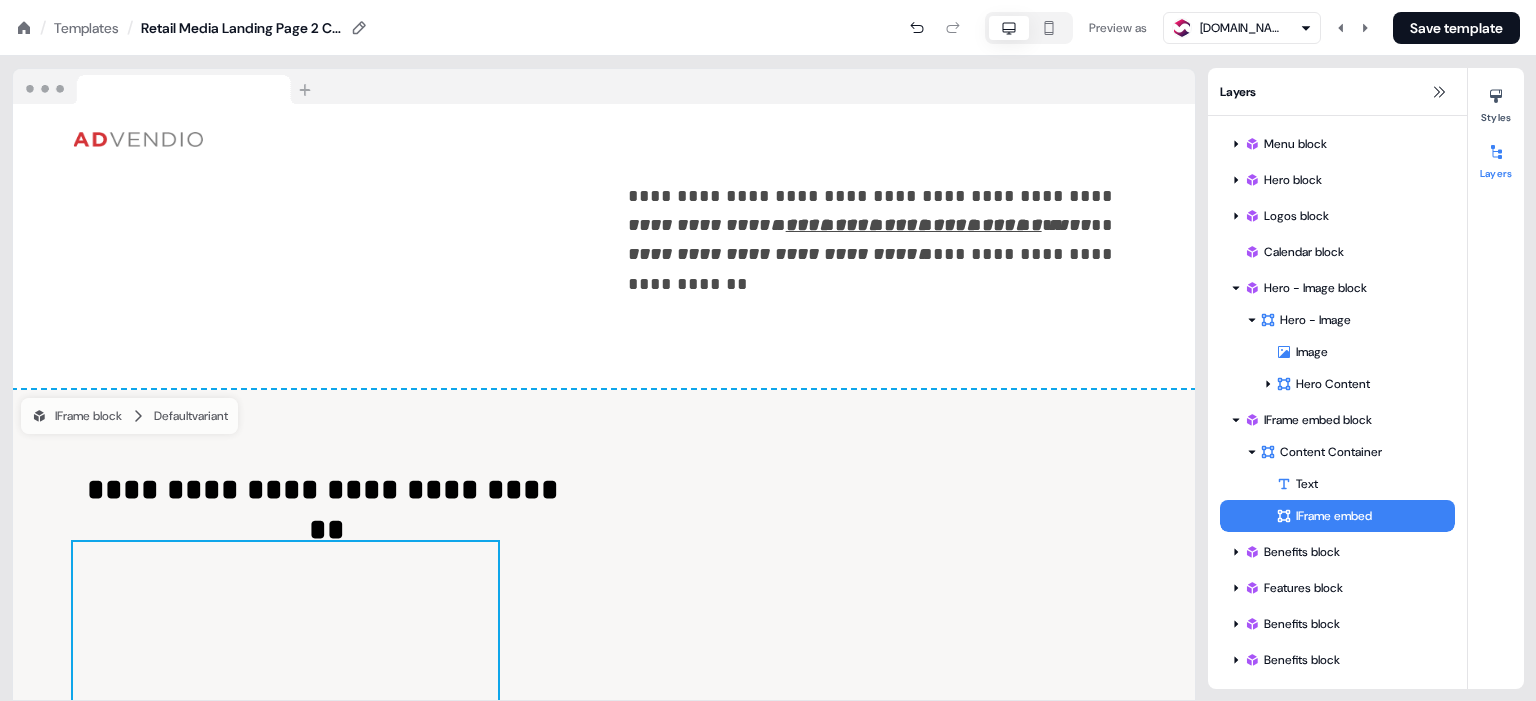 scroll, scrollTop: 1481, scrollLeft: 0, axis: vertical 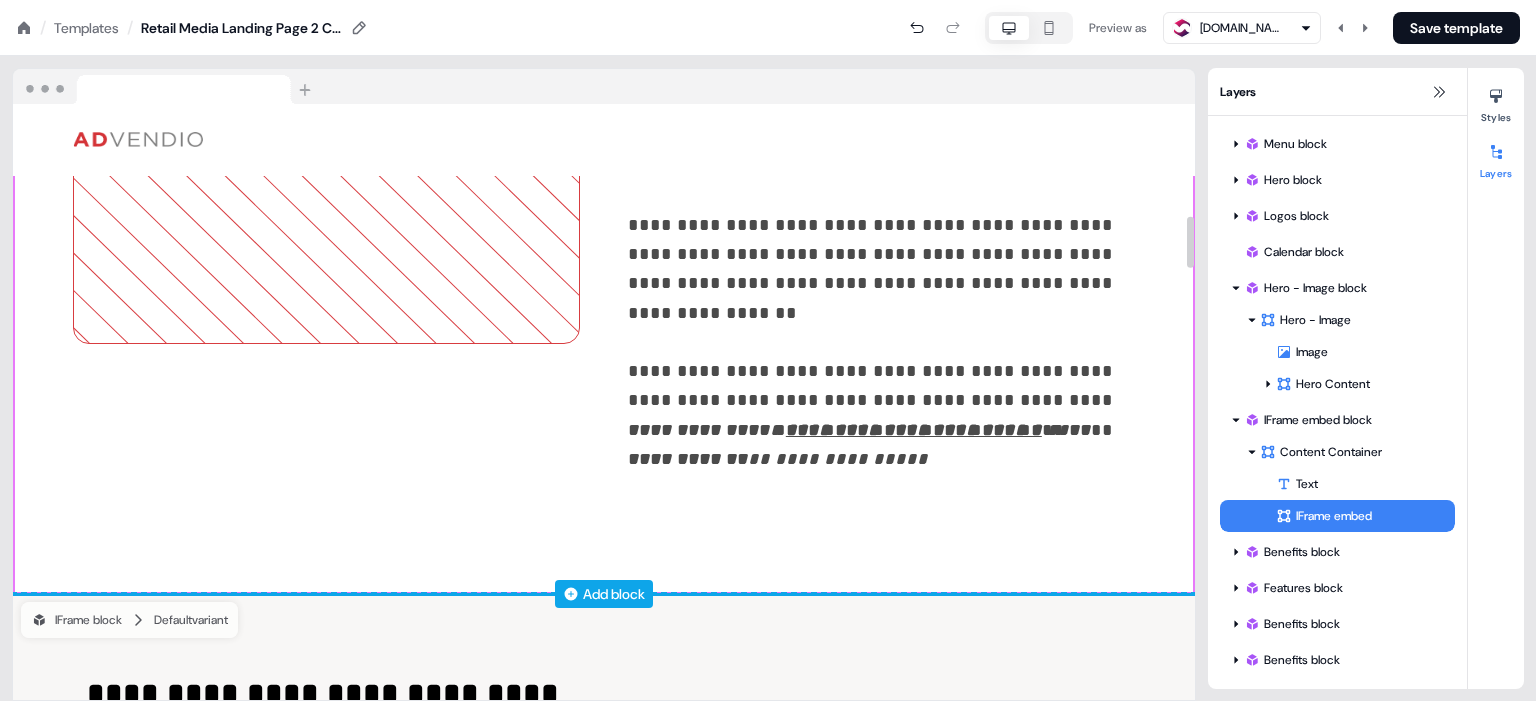 click on "Add block" at bounding box center [614, 594] 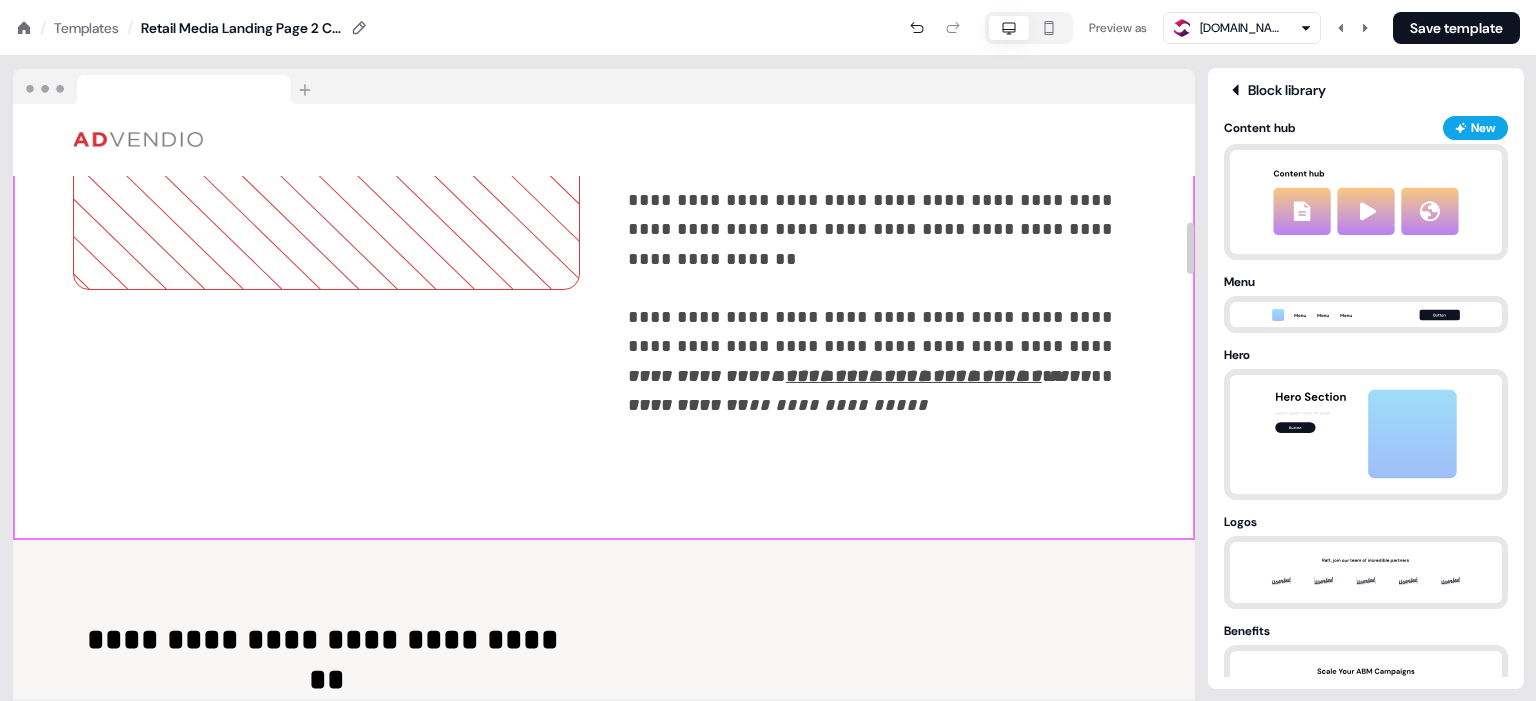 scroll, scrollTop: 1372, scrollLeft: 0, axis: vertical 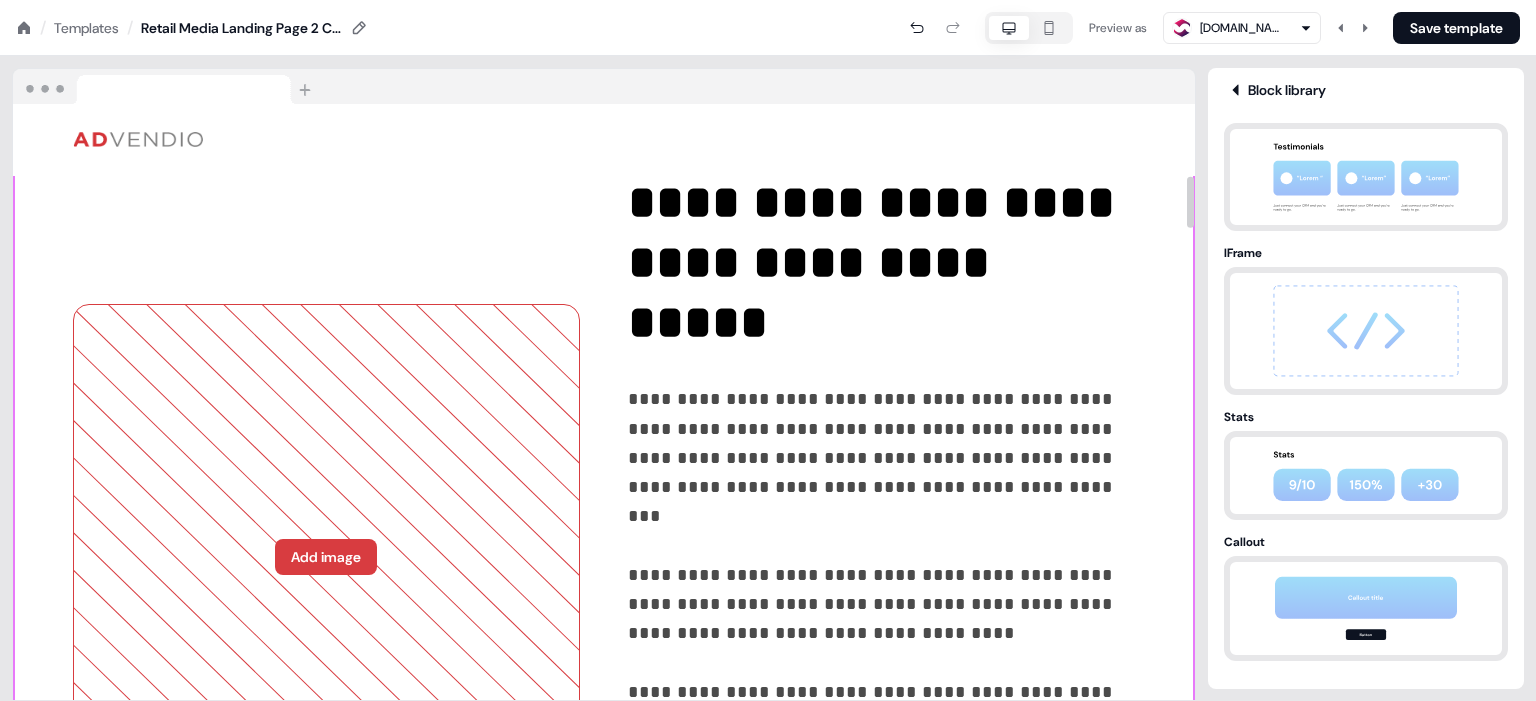 click 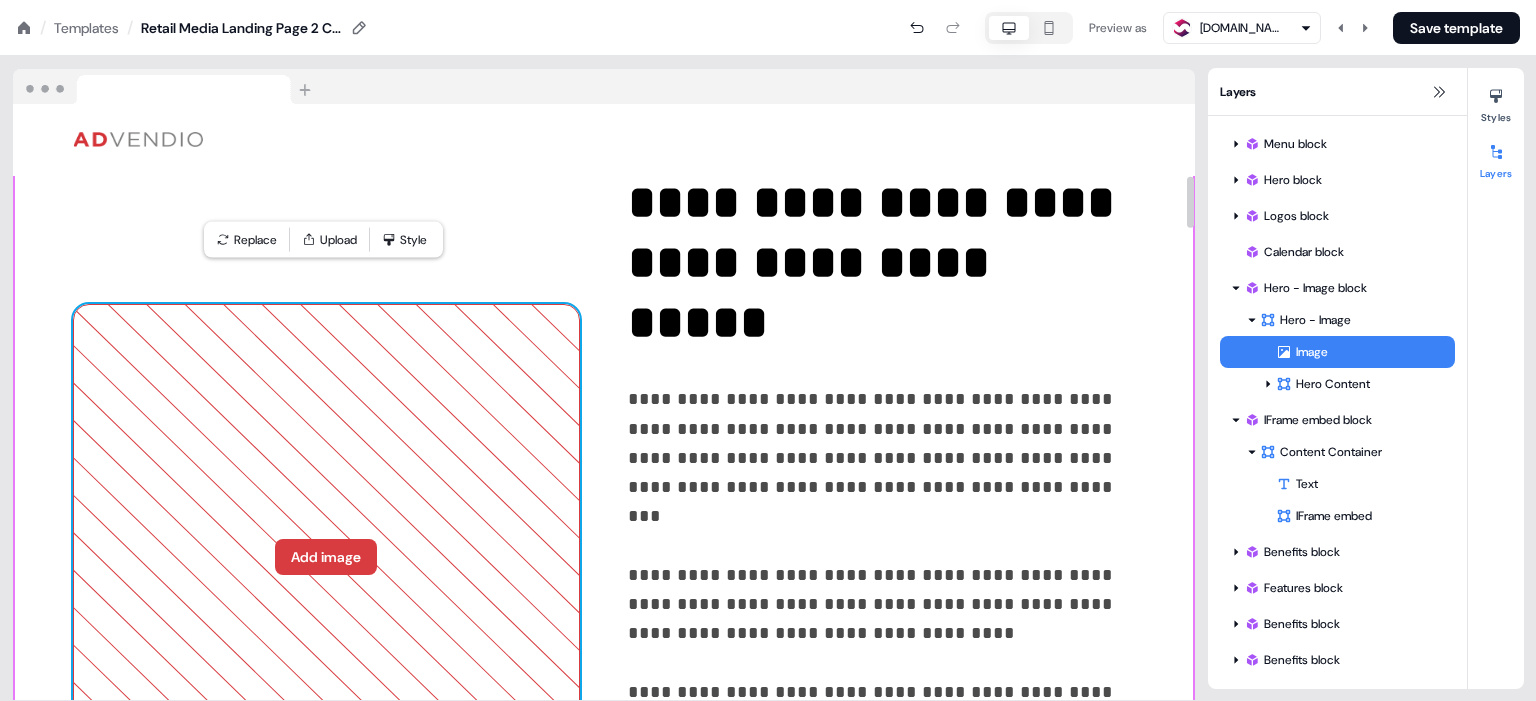 click 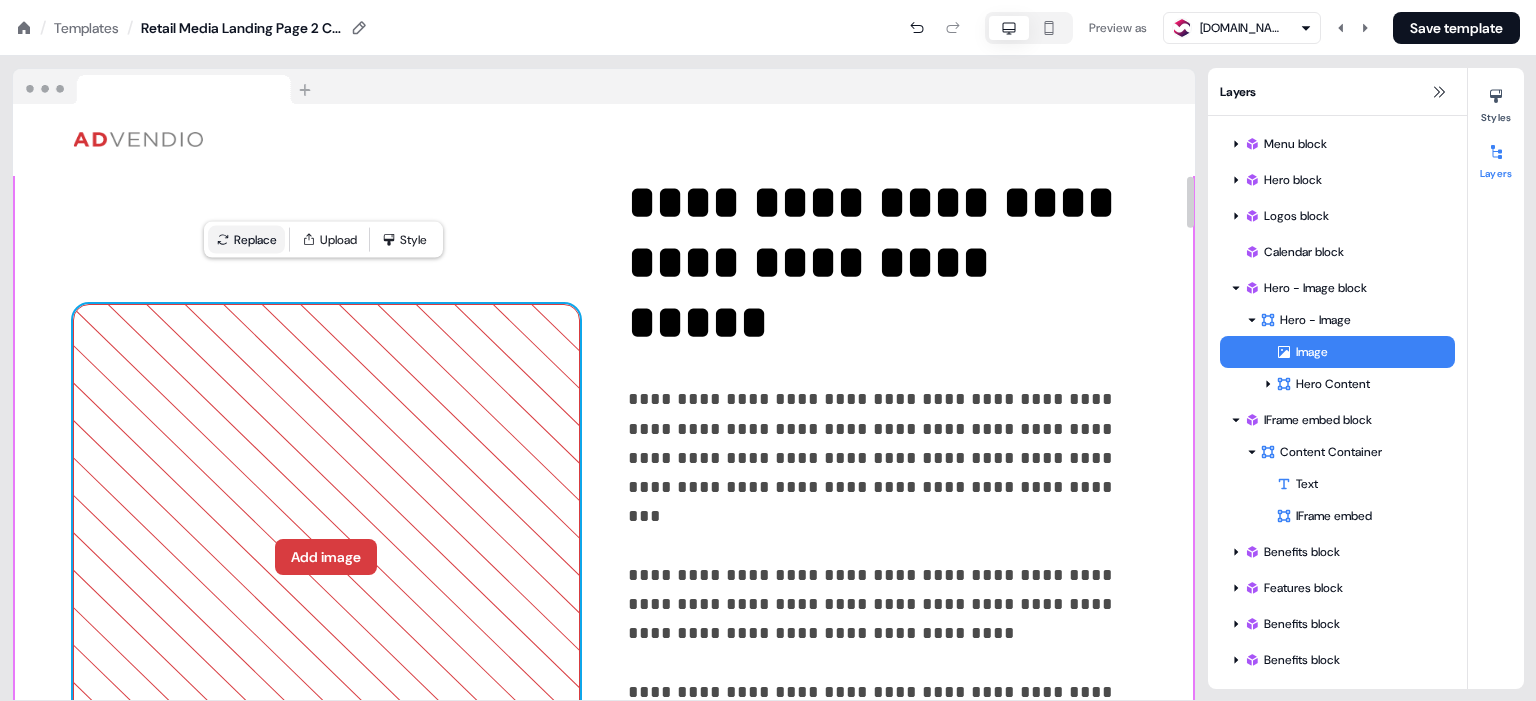 click on "Replace" at bounding box center [246, 240] 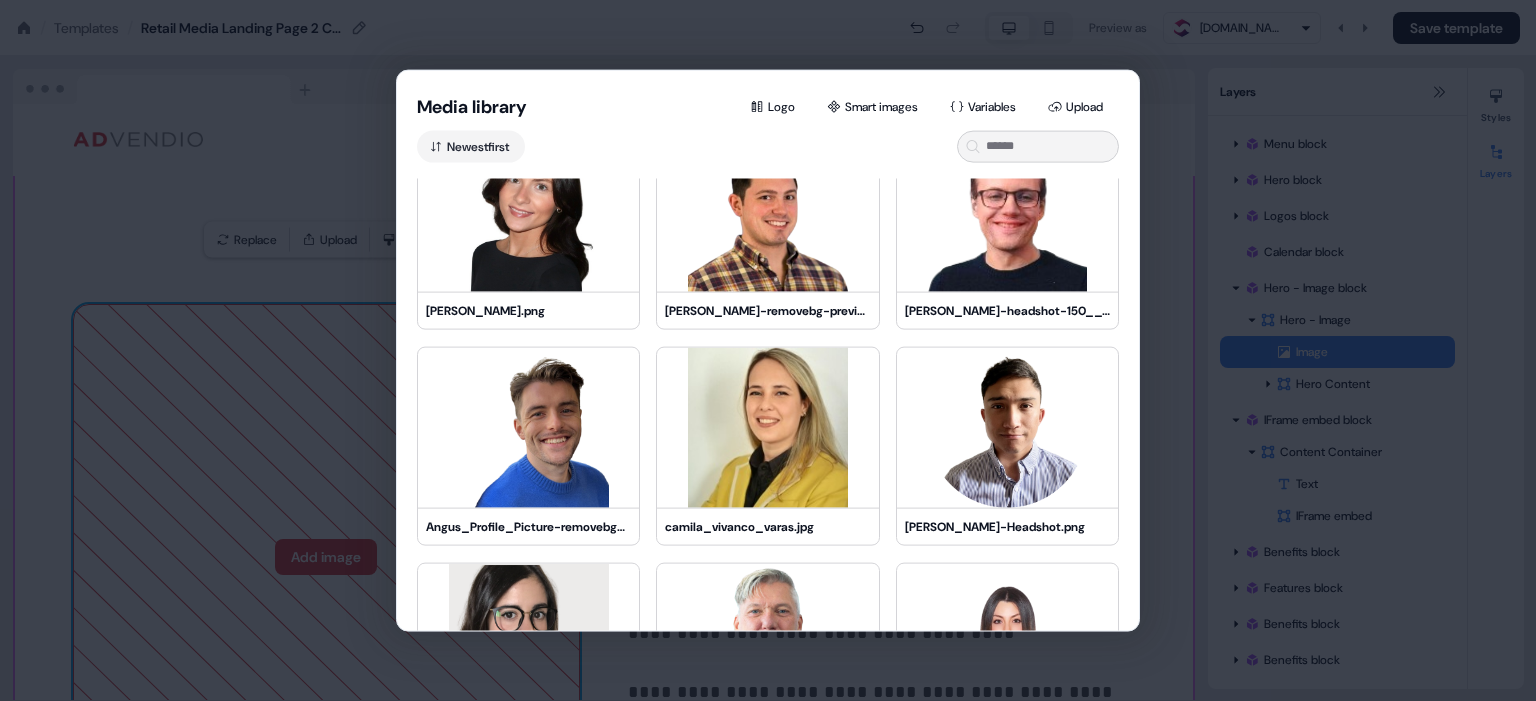 scroll, scrollTop: 2710, scrollLeft: 0, axis: vertical 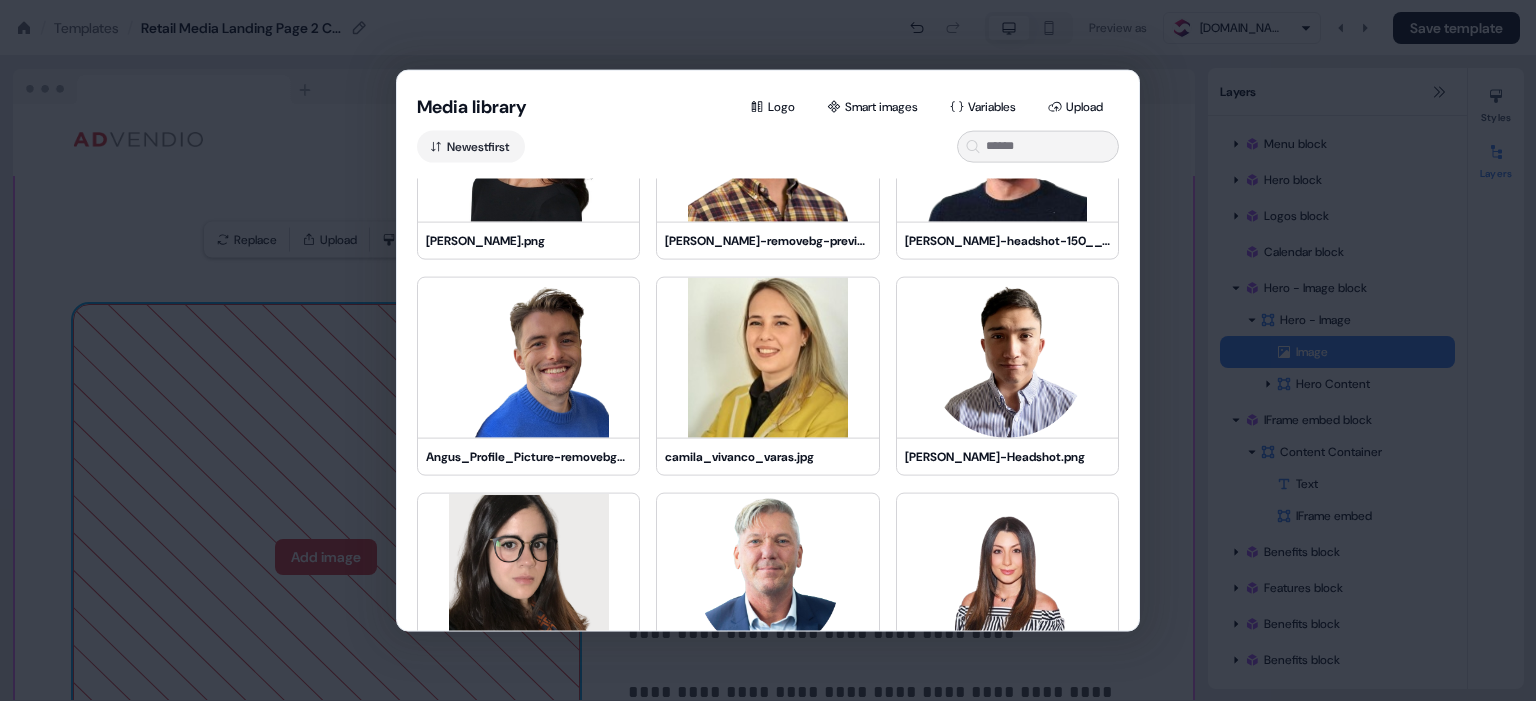 click on "Media library Logo Smart images Variables Upload Newest  first [PERSON_NAME]-profile-removebg-preview.png [PERSON_NAME]-Headshot.png Sara_Benkirane.png [PERSON_NAME].png [PERSON_NAME]-removebg-preview.png [PERSON_NAME]-headshot-150__1_-removebg-preview.png Angus_Profile_Picture-removebg-preview.png camila_vivanco_varas.jpg [PERSON_NAME]-Headshot.png [PERSON_NAME].png [PERSON_NAME]-profile-removebg-preview.png Sara_Benkirane.png [PERSON_NAME]-Headshot.png Audrey_Headshot_1280x1280px.png Kevin_Headshot_1280x1280px.png" at bounding box center (768, 350) 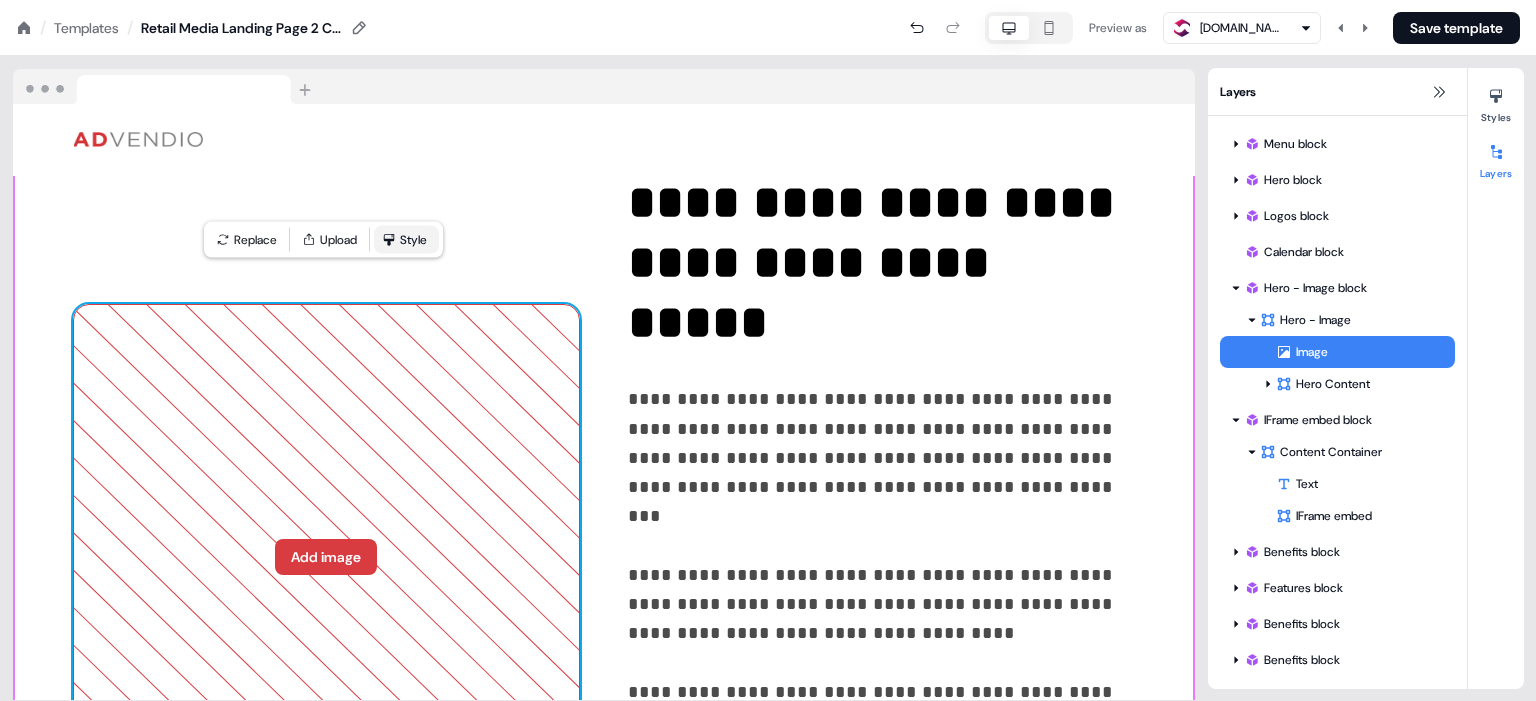 click 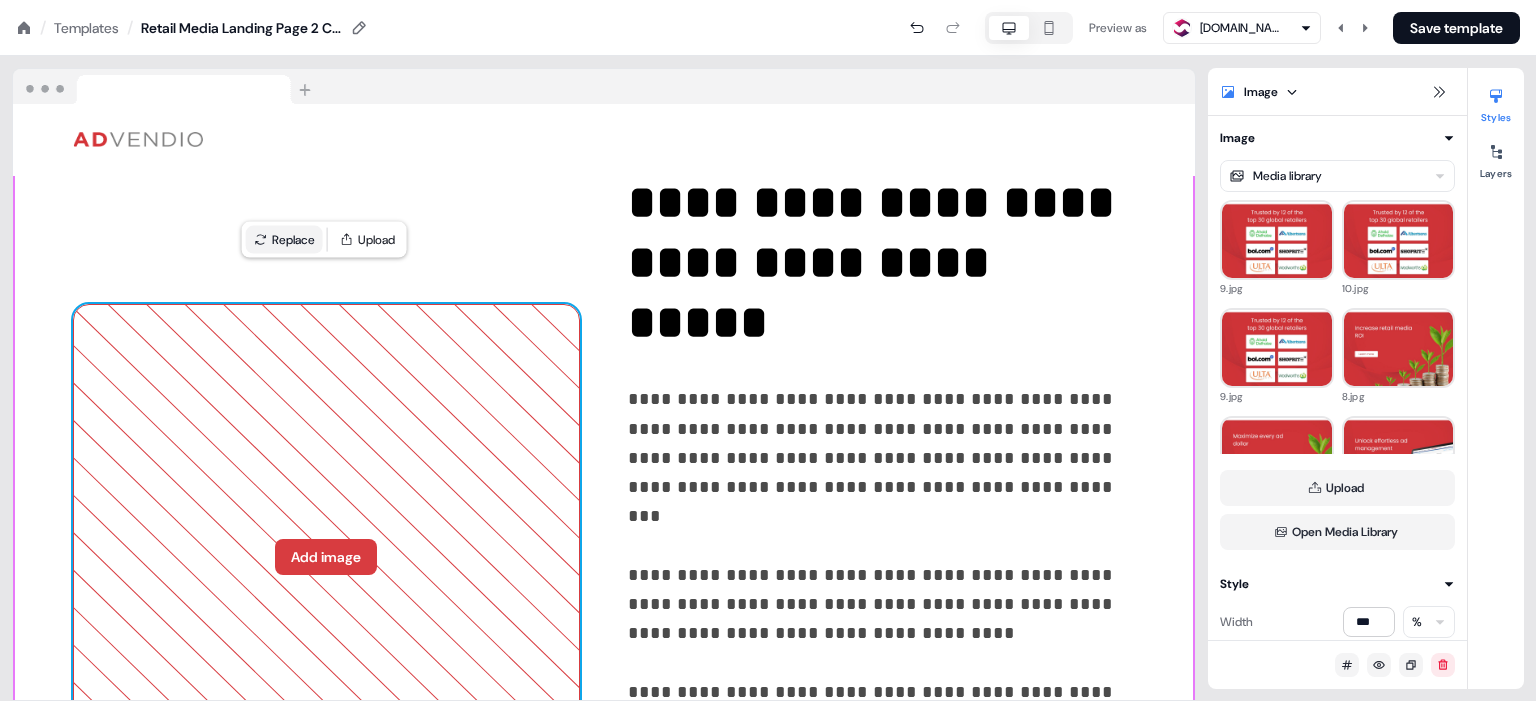 click on "Replace" at bounding box center (284, 240) 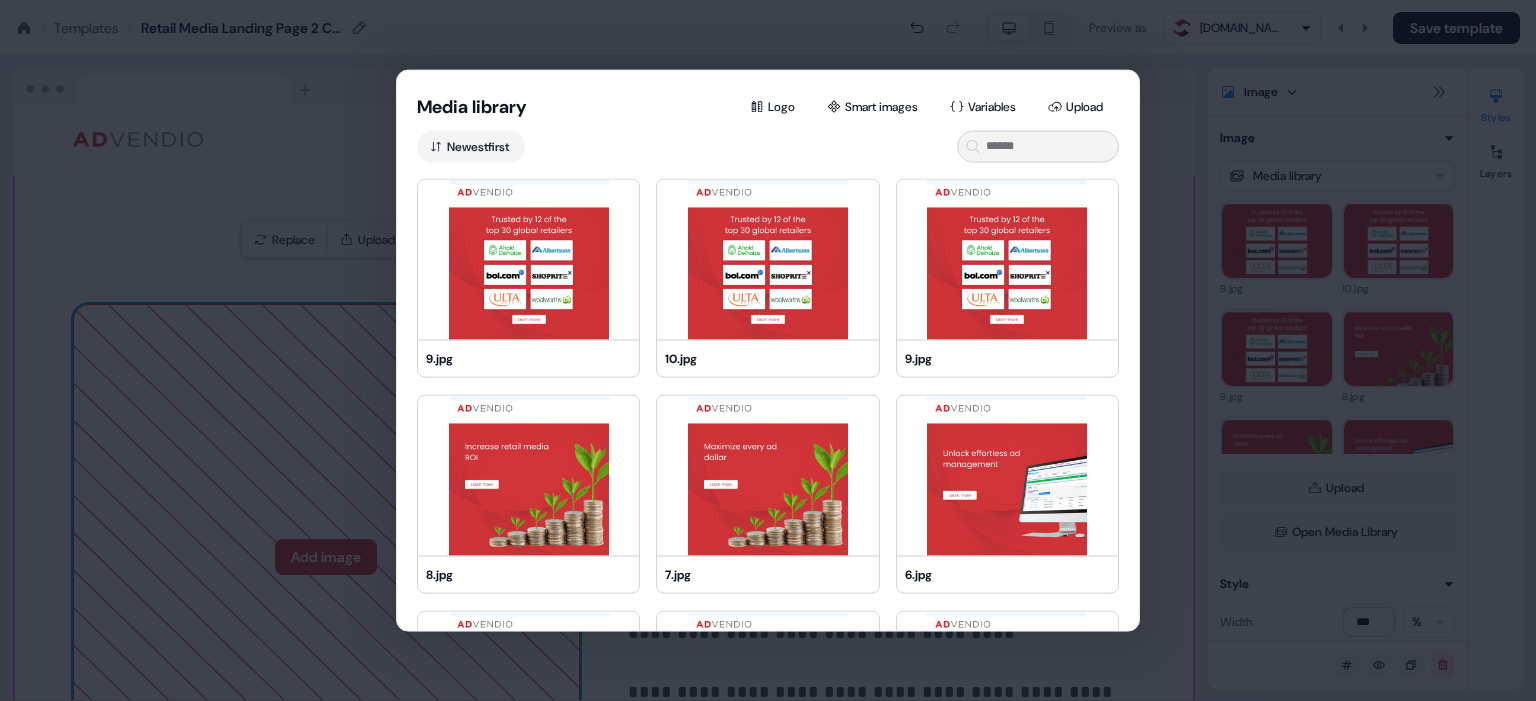 click on "Media library Logo Smart images Variables Upload Newest  first 9.jpg 10.jpg 9.jpg 8.jpg 7.jpg 6.jpg 5.jpg 4.jpg 3.jpg 2.jpg 1.jpg 13.png" at bounding box center (768, 350) 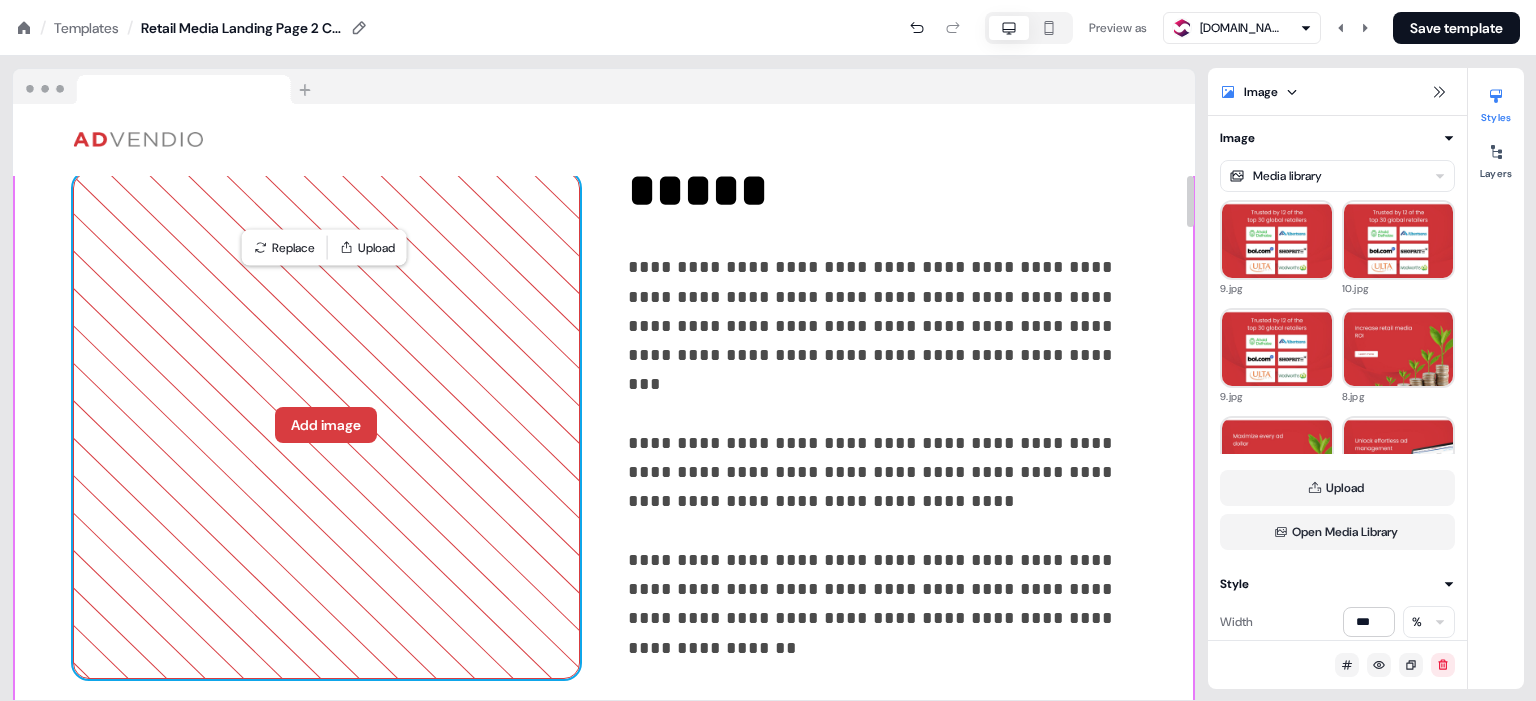 scroll, scrollTop: 977, scrollLeft: 0, axis: vertical 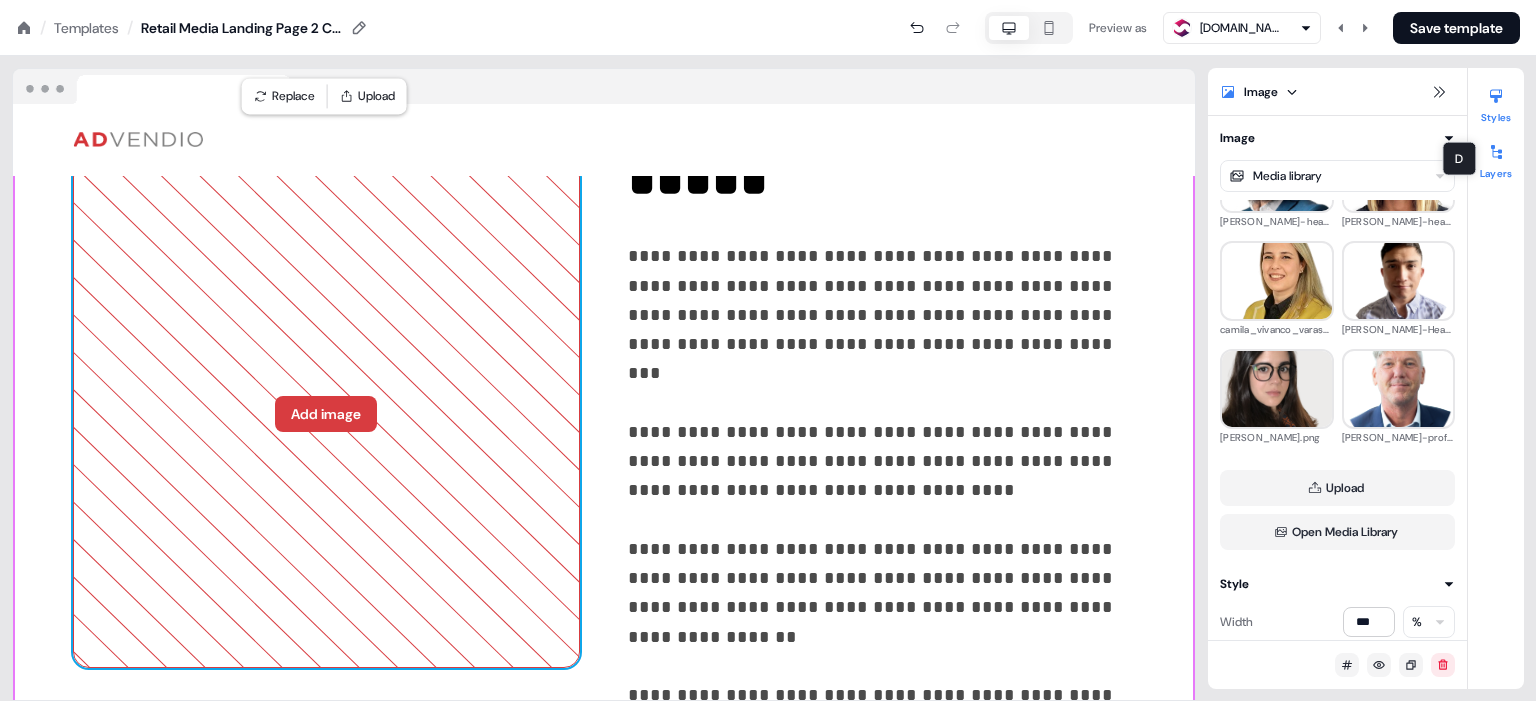 click on "Layers" at bounding box center [1496, 158] 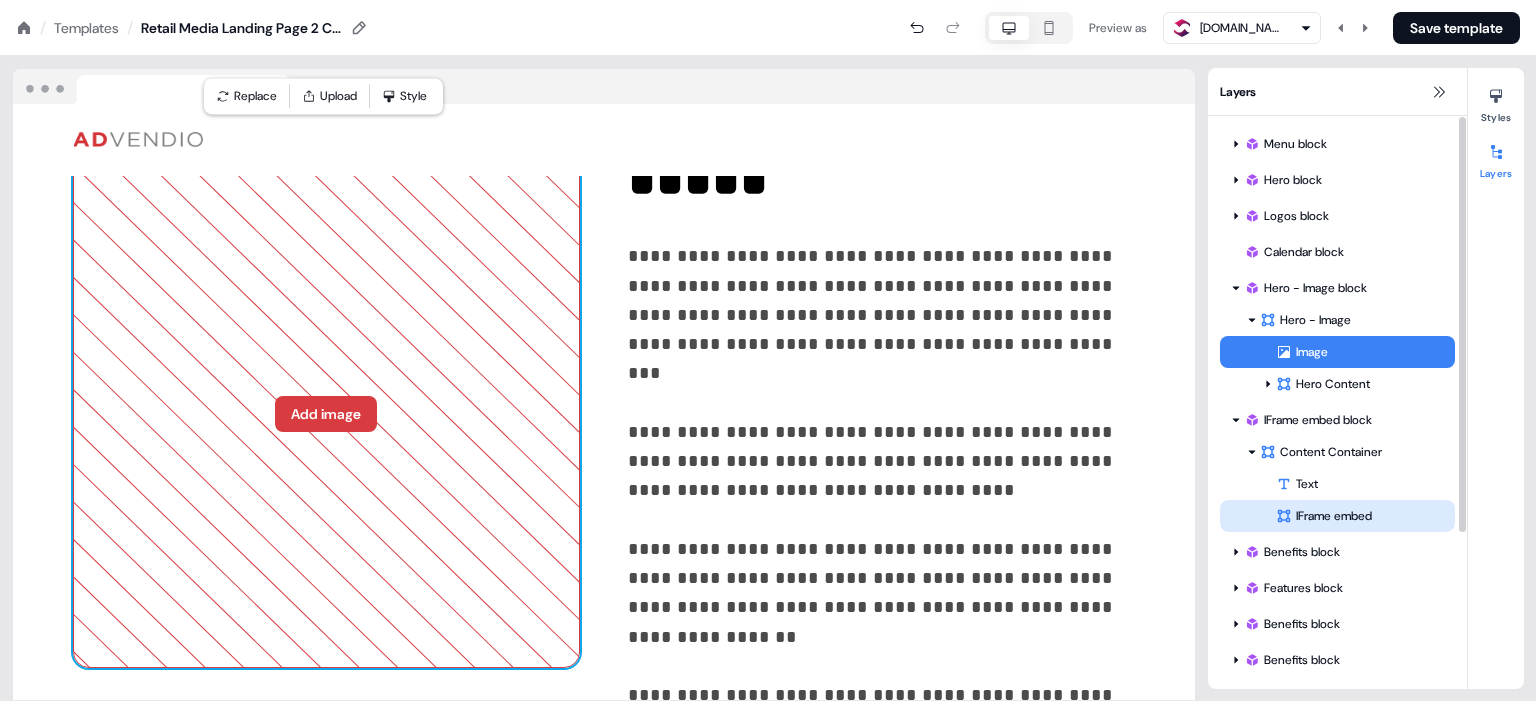 click on "IFrame embed" at bounding box center [1365, 516] 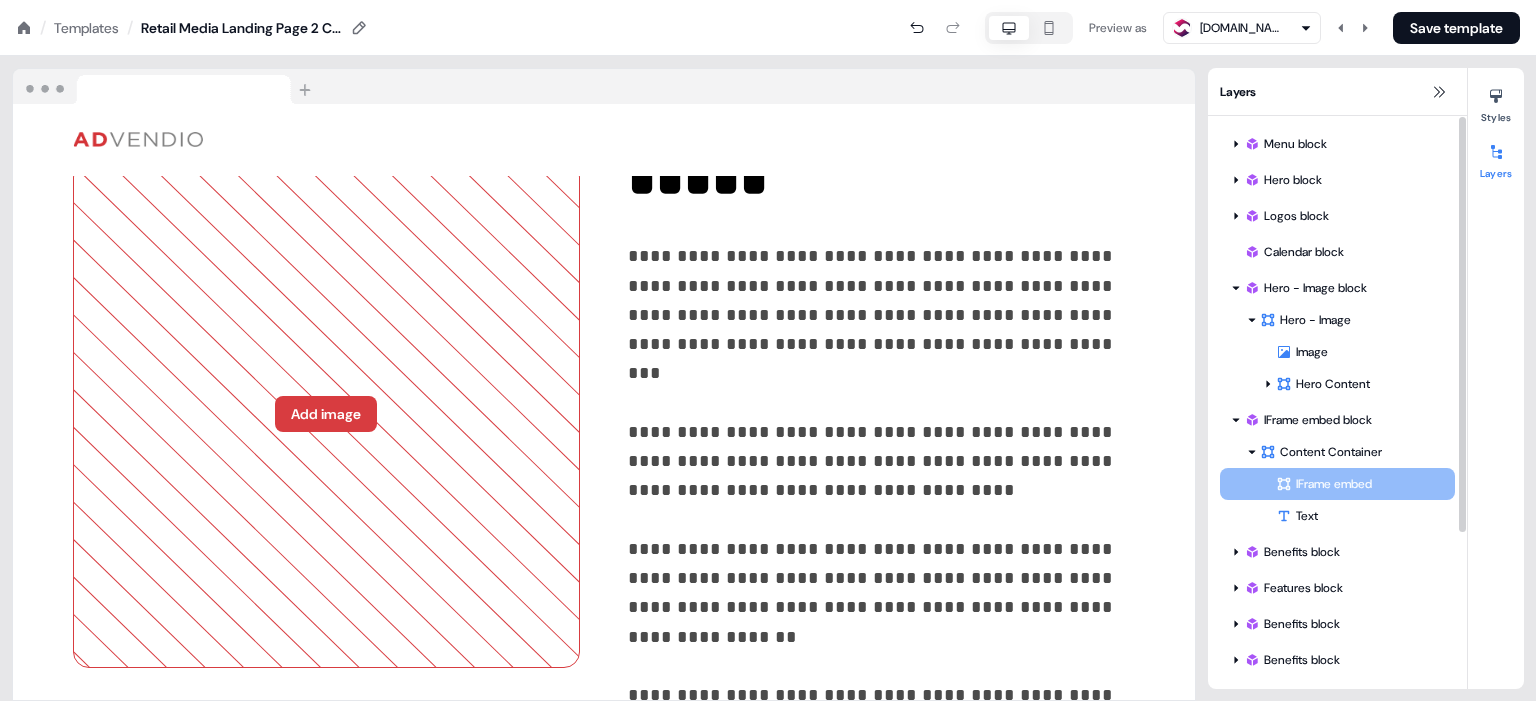 drag, startPoint x: 1324, startPoint y: 516, endPoint x: 340, endPoint y: 390, distance: 992.0343 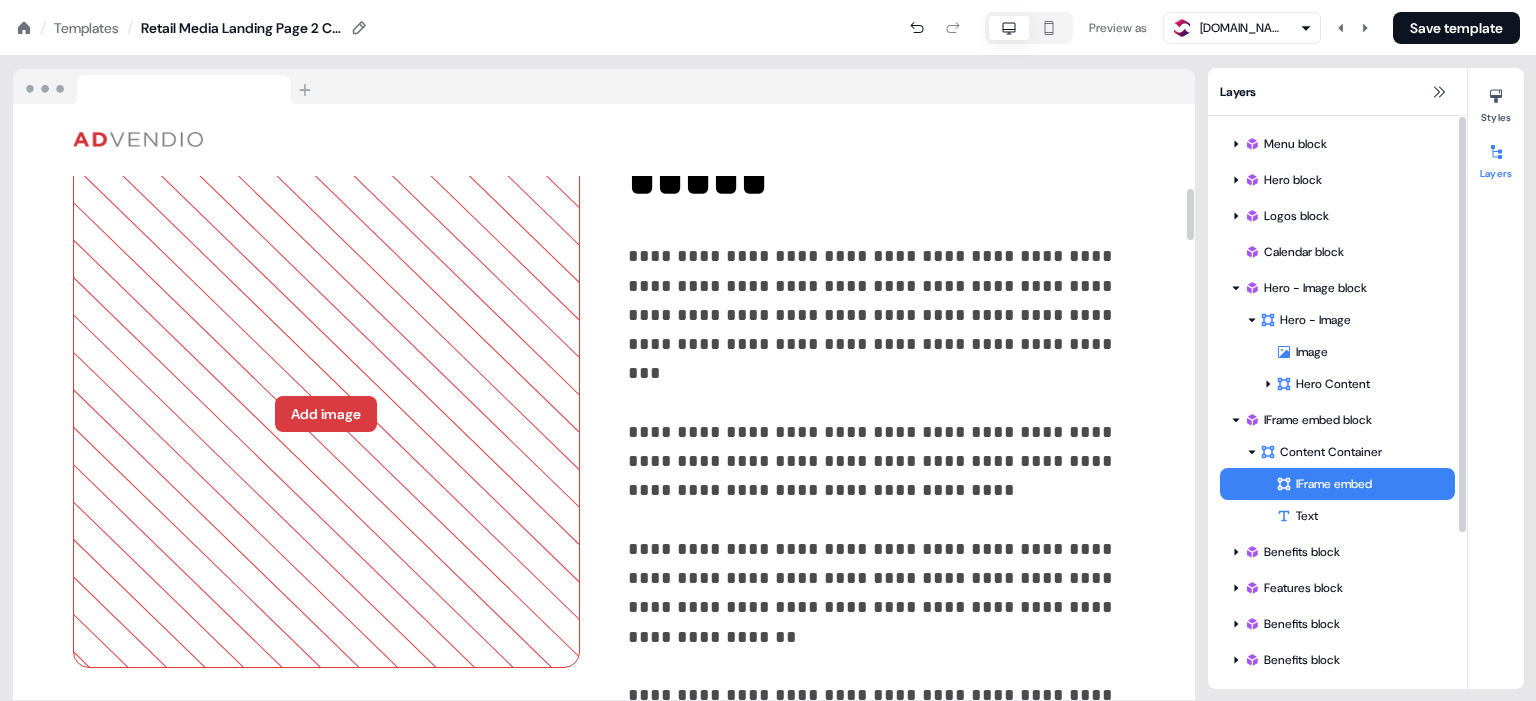click 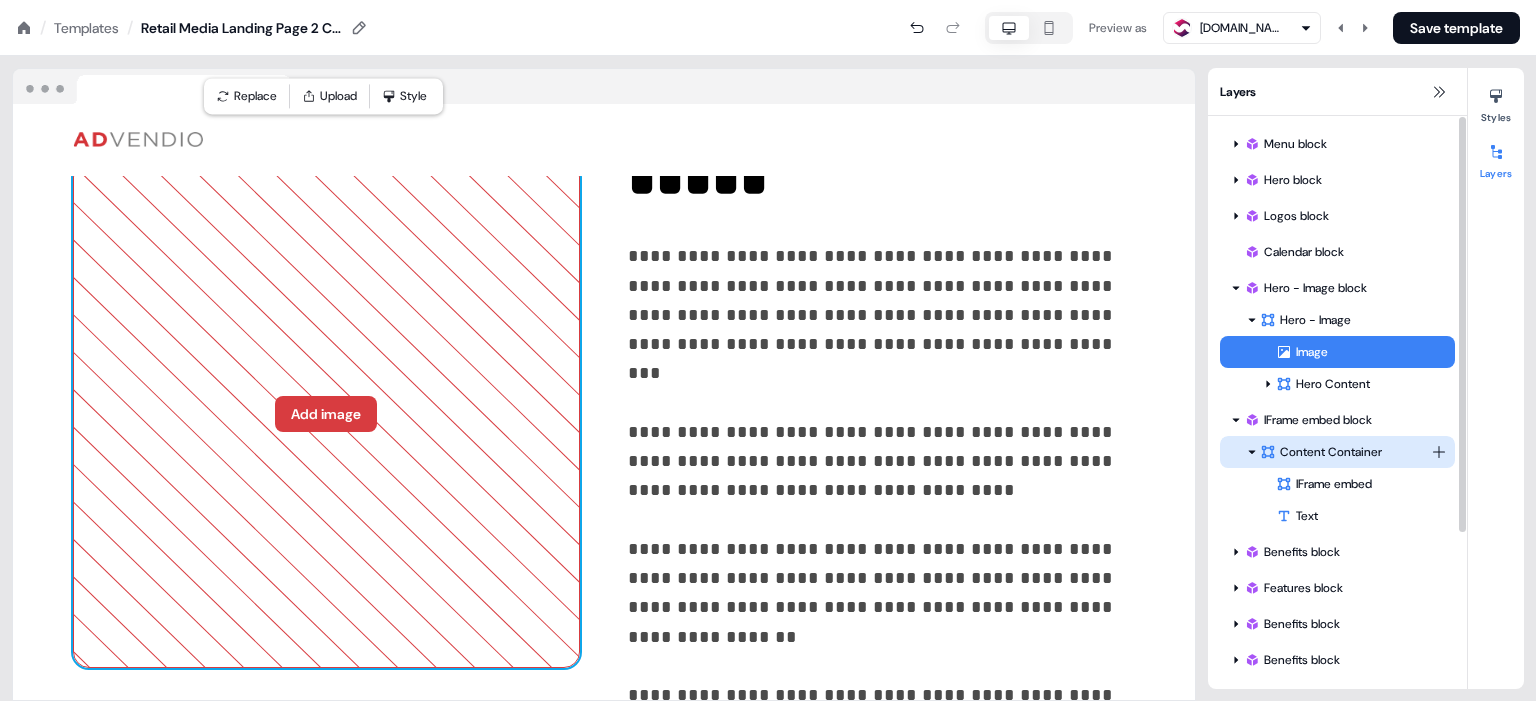 click 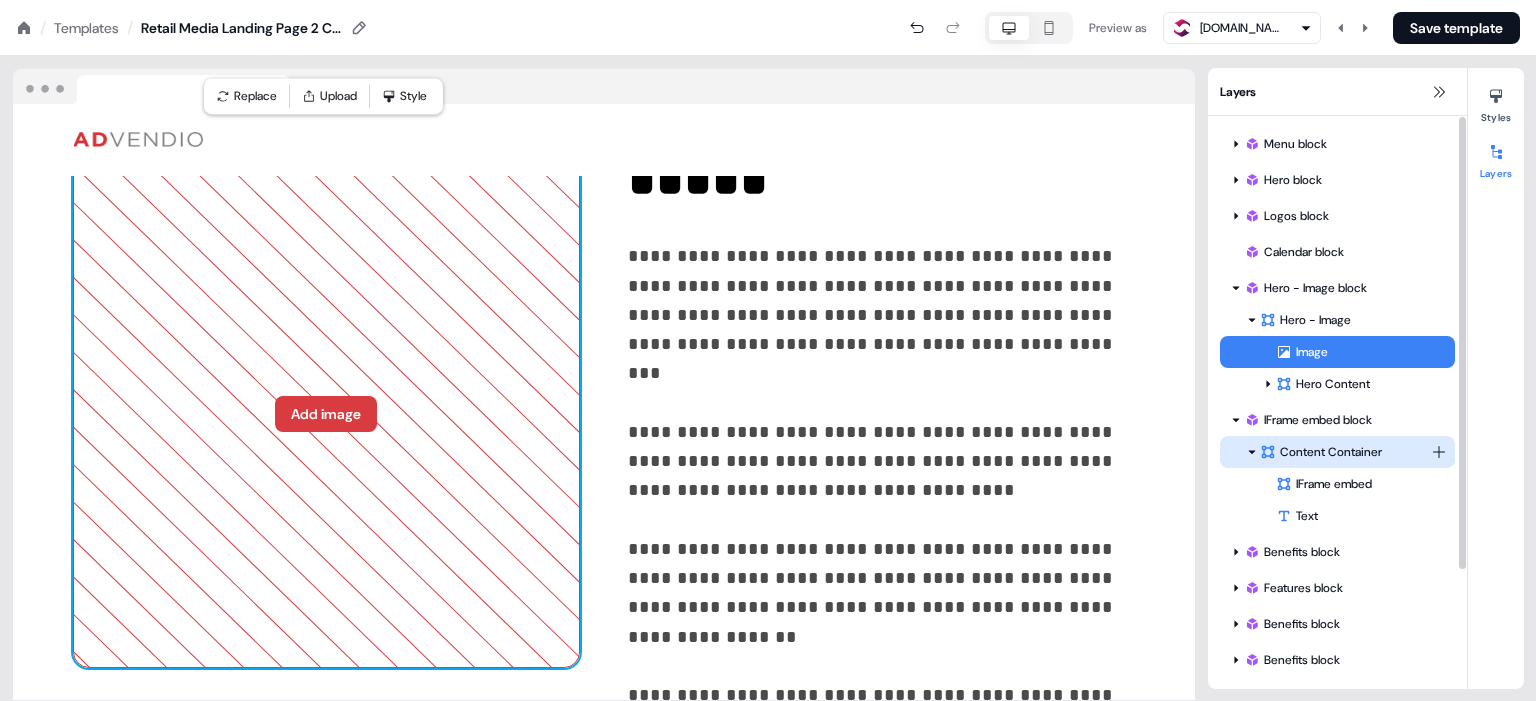 click 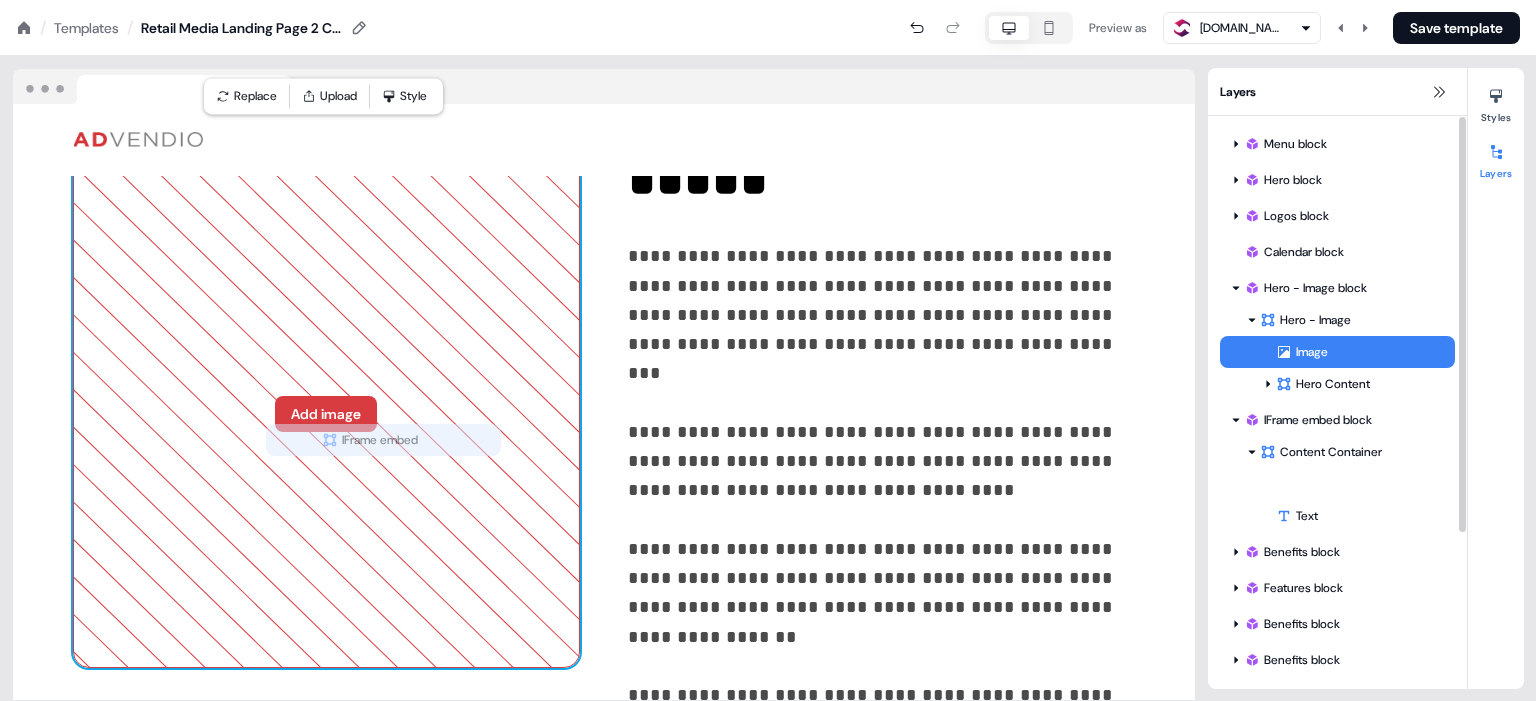 drag, startPoint x: 1348, startPoint y: 487, endPoint x: 394, endPoint y: 442, distance: 955.0607 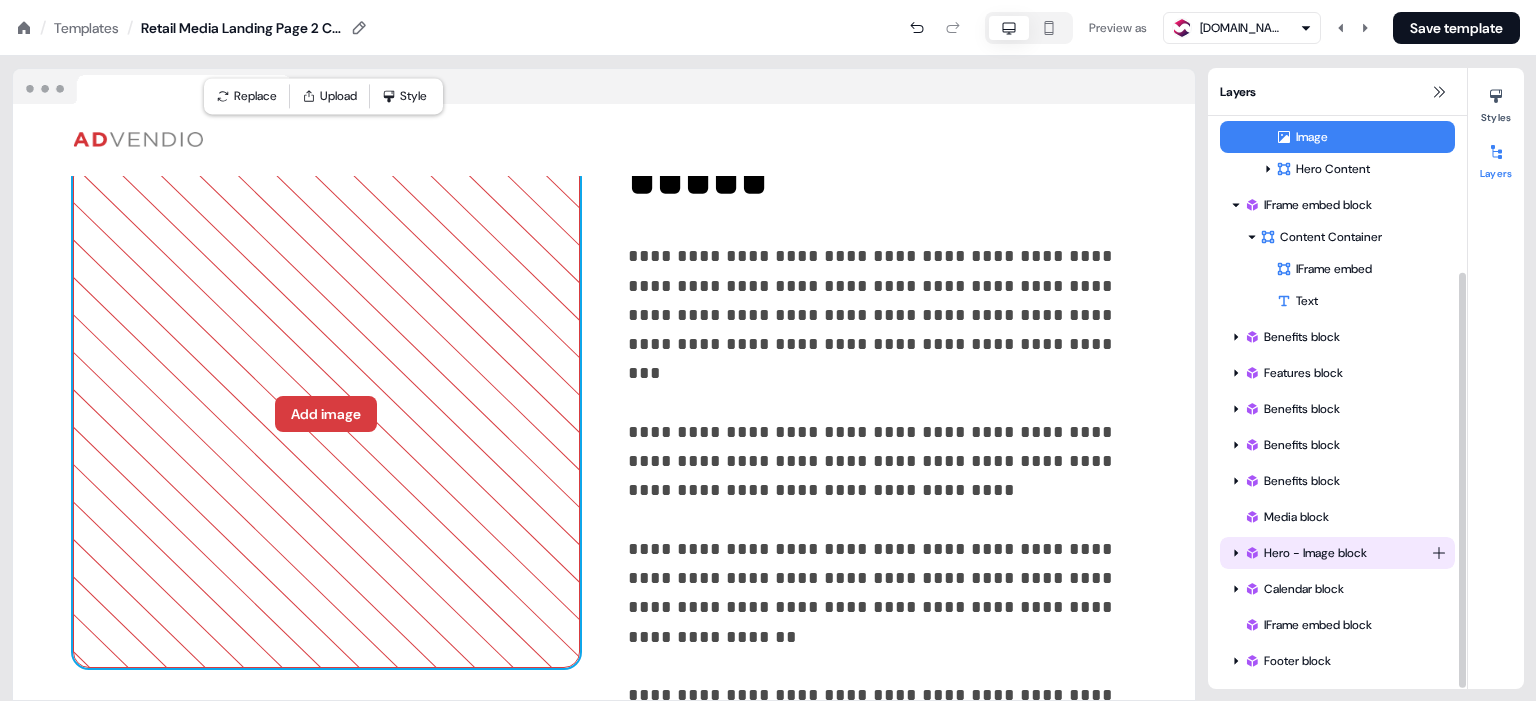 scroll, scrollTop: 205, scrollLeft: 0, axis: vertical 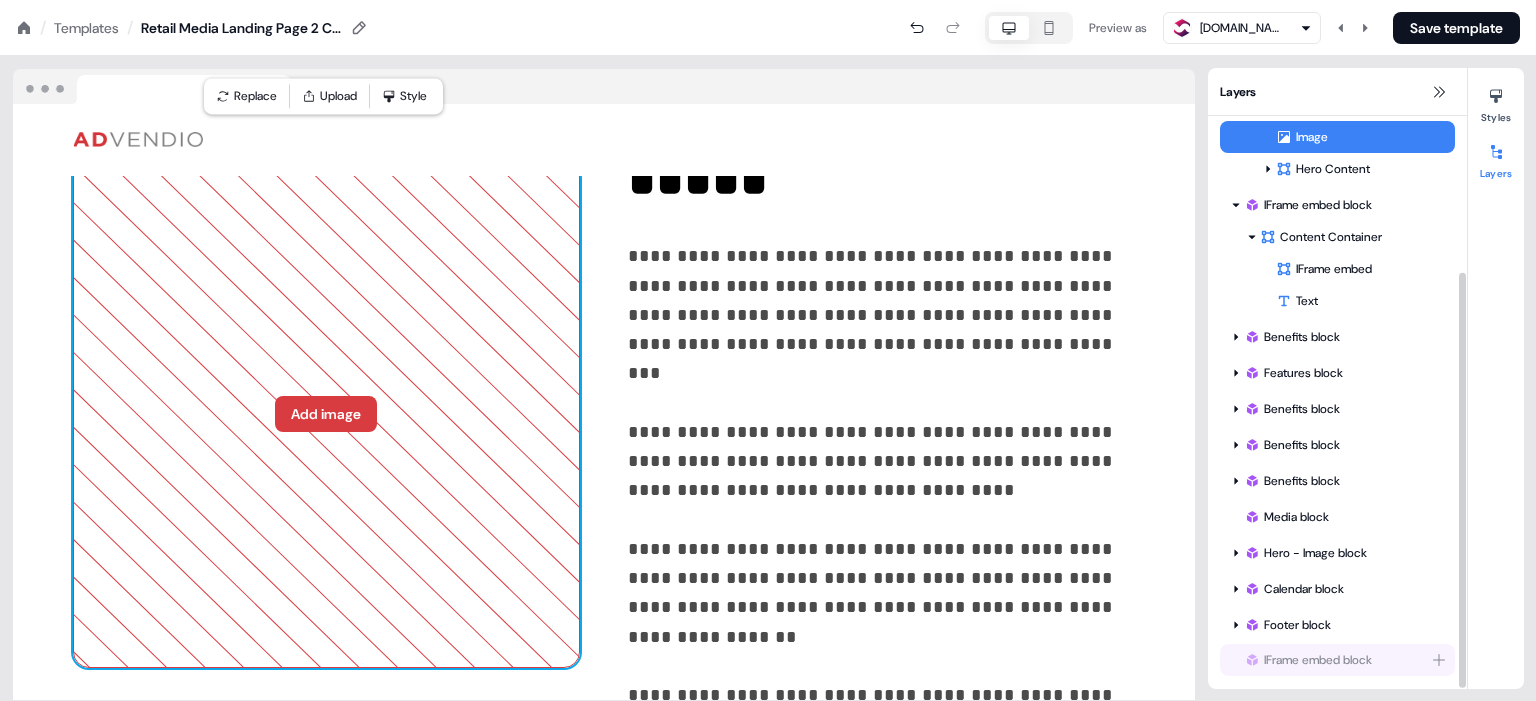 drag, startPoint x: 1354, startPoint y: 635, endPoint x: 435, endPoint y: 670, distance: 919.66626 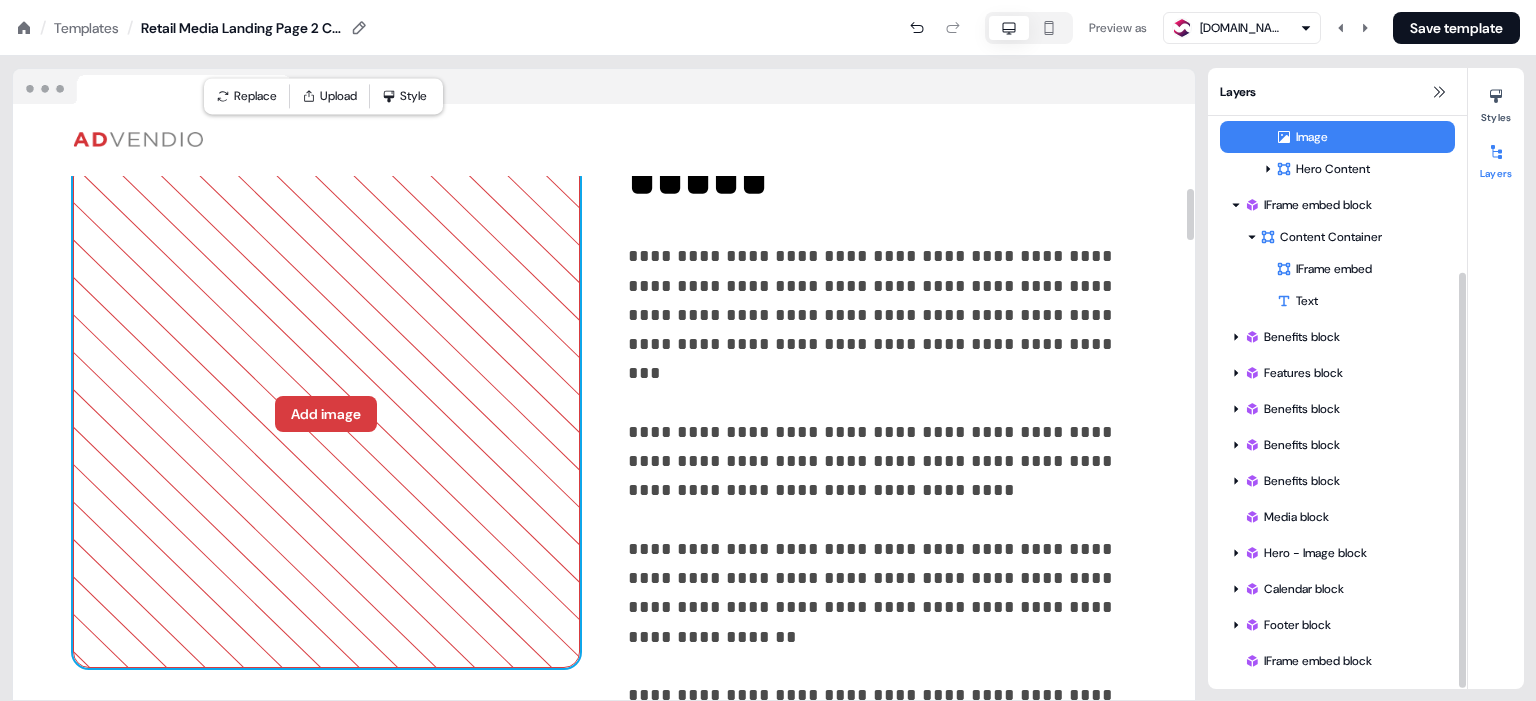 click on "Add image" at bounding box center (326, 414) 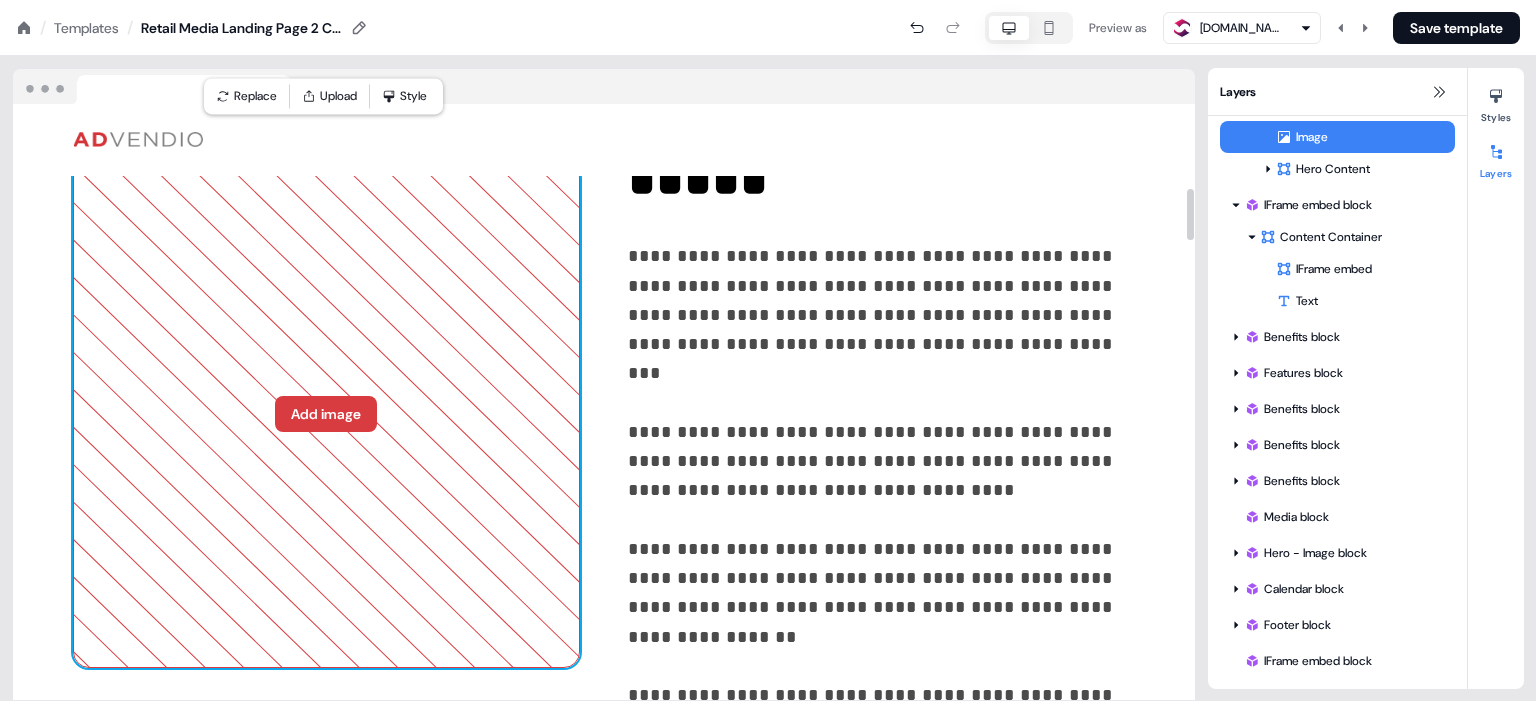 click 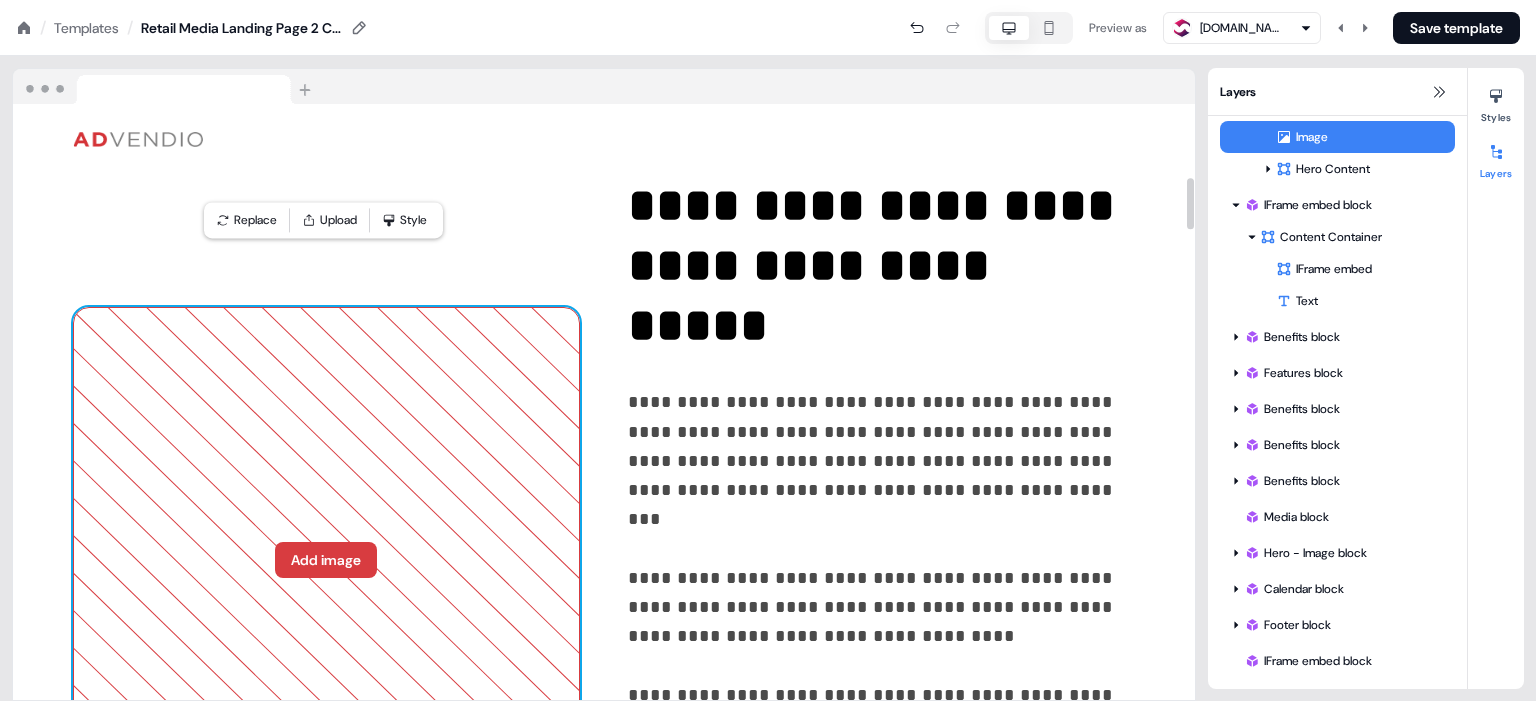 scroll, scrollTop: 799, scrollLeft: 0, axis: vertical 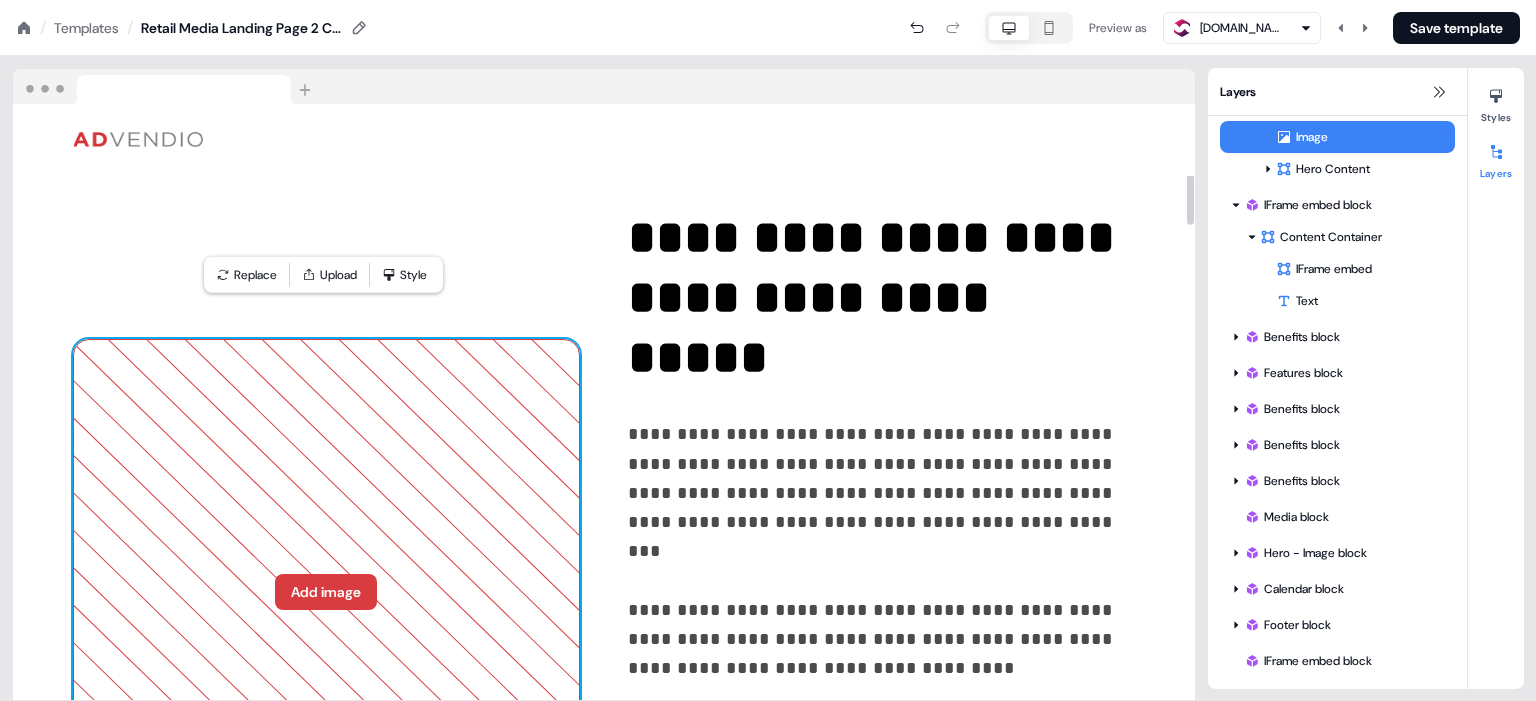 click 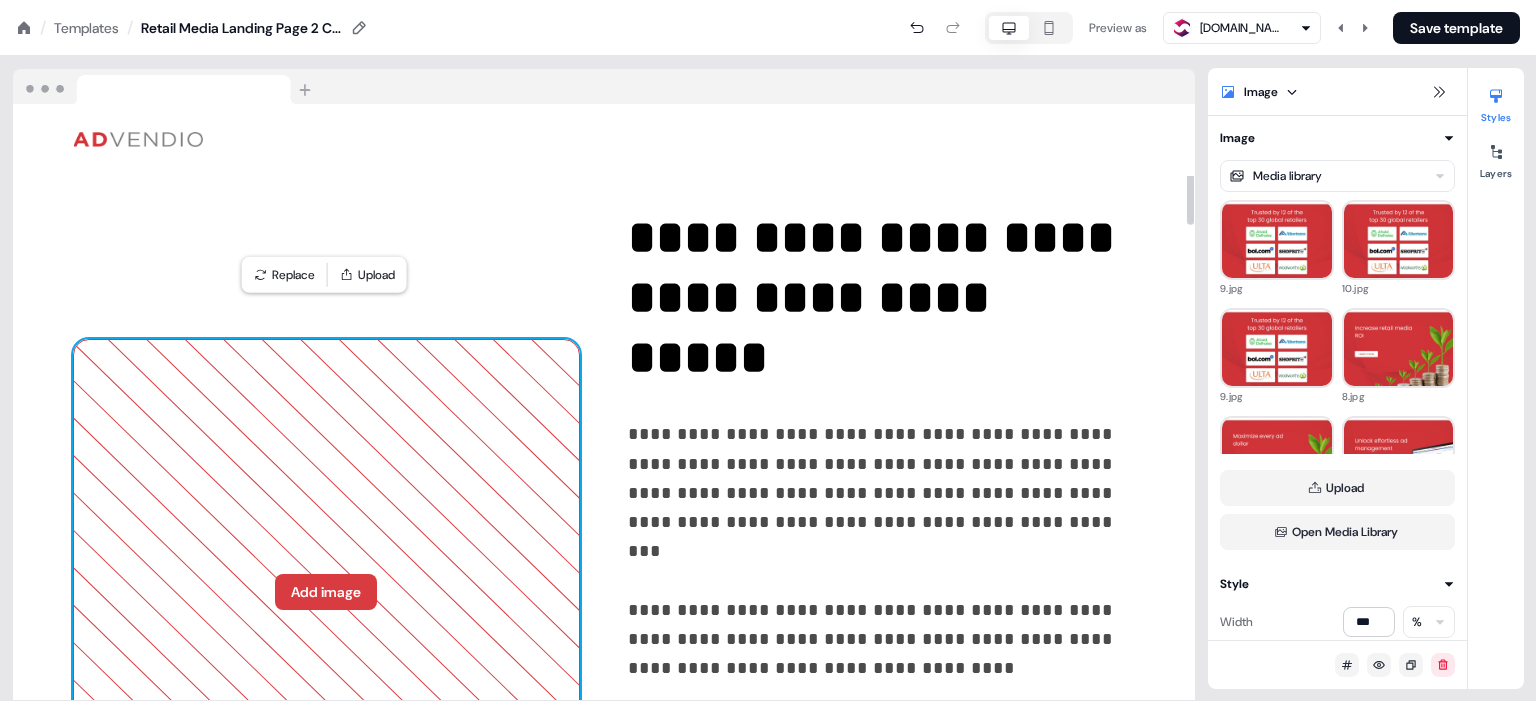 click 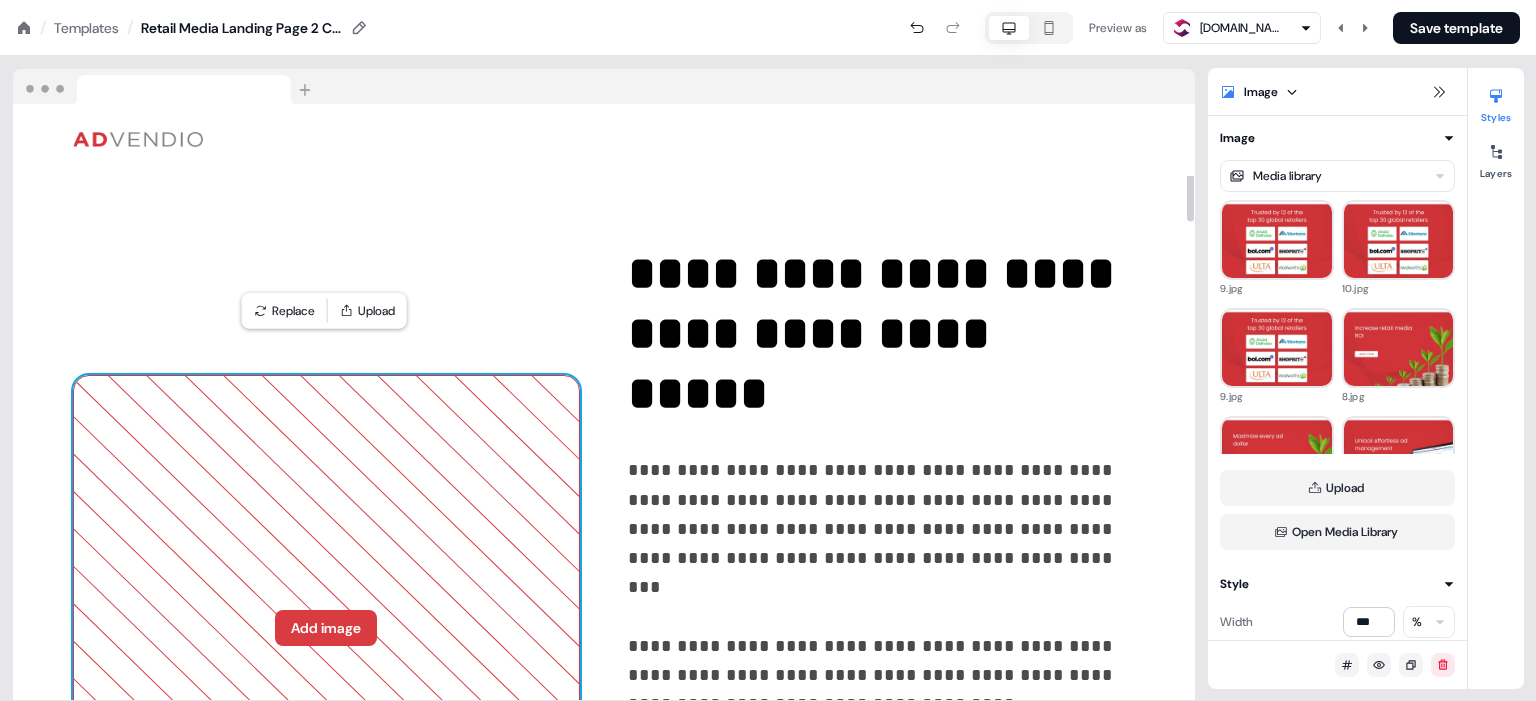 click 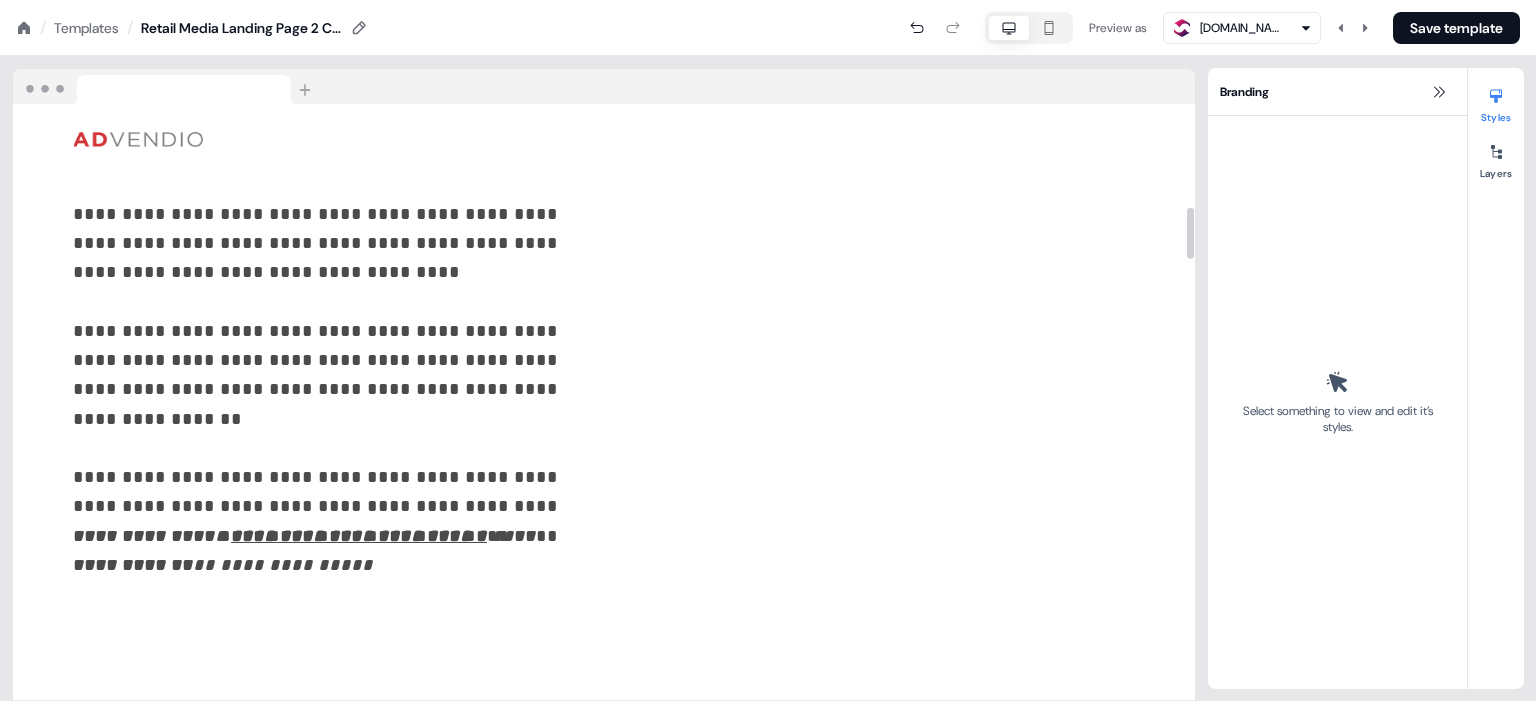 scroll, scrollTop: 1130, scrollLeft: 0, axis: vertical 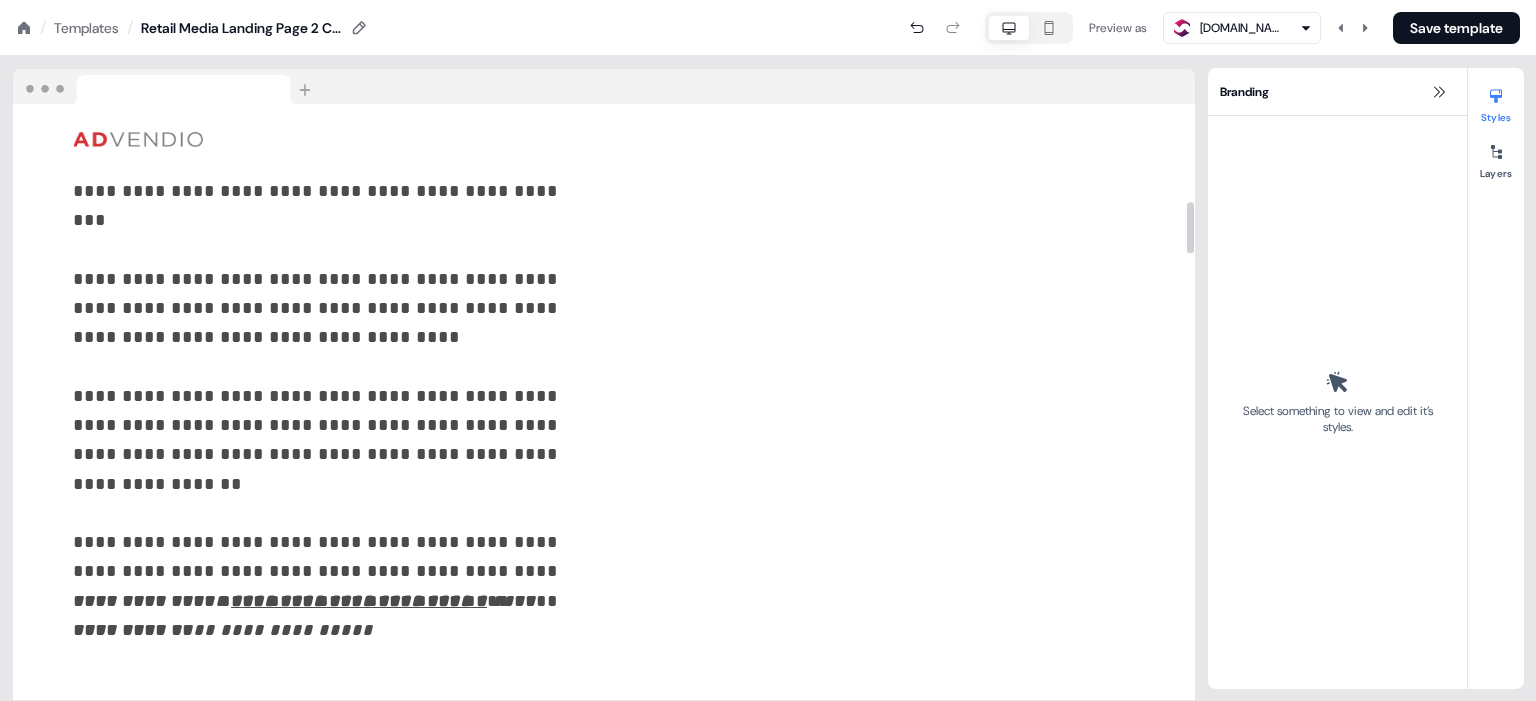 click on "Select something to view and edit it’s styles." at bounding box center (1337, 402) 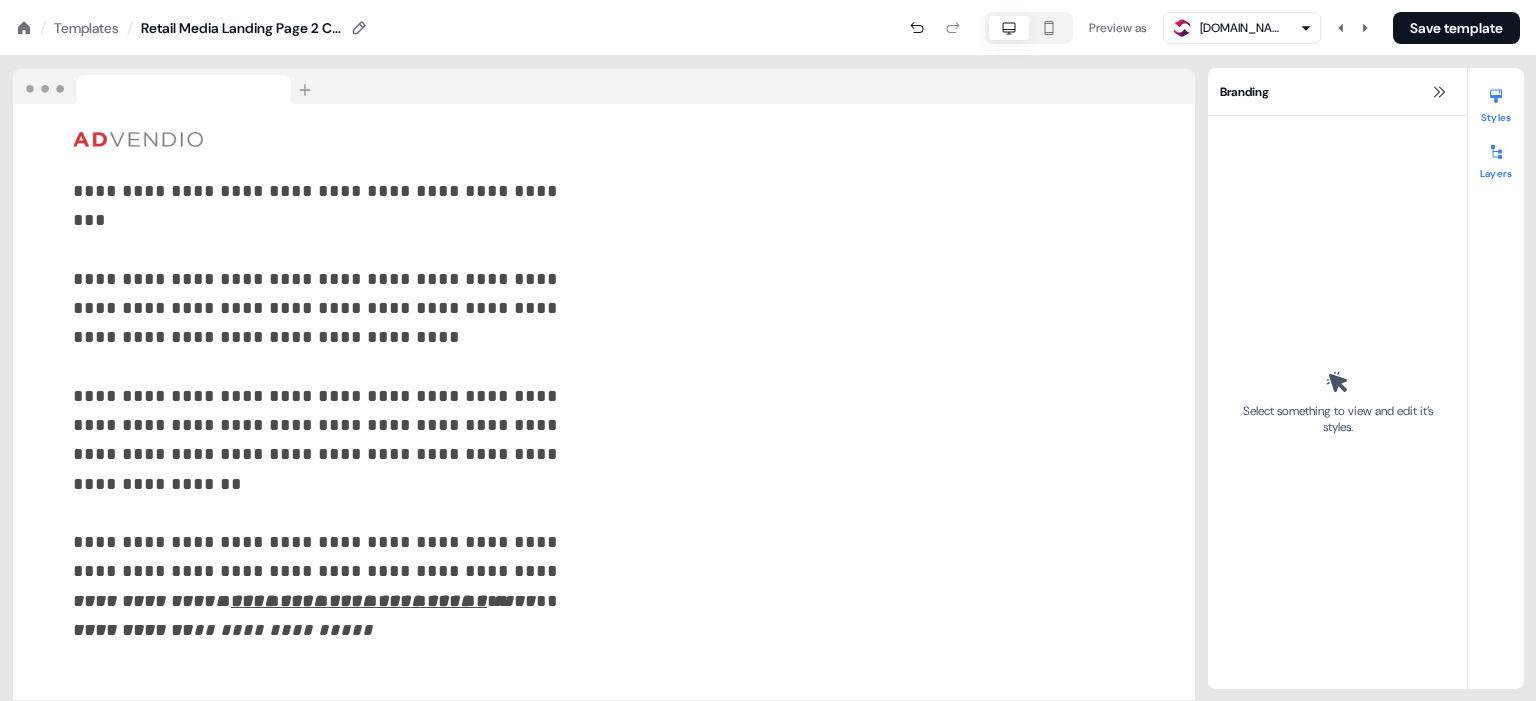 click 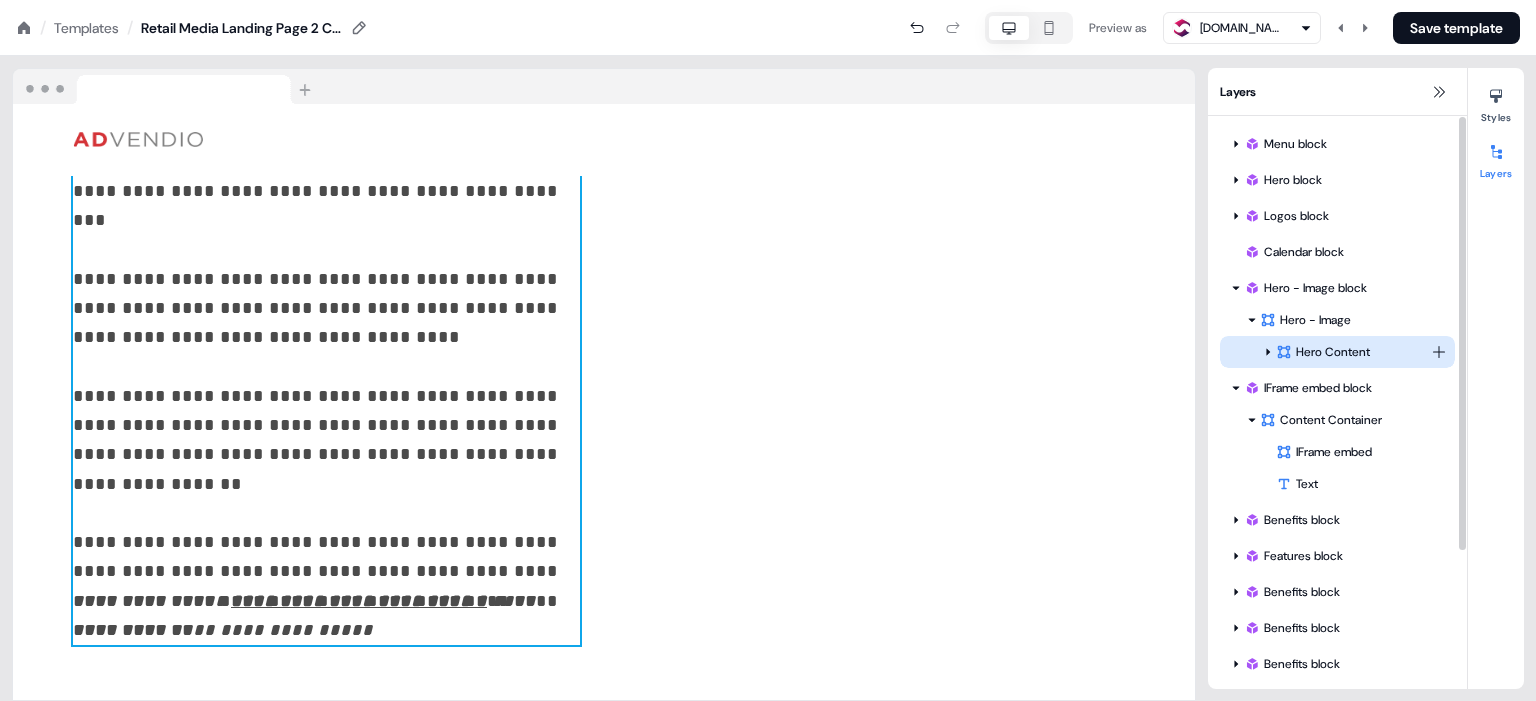 type 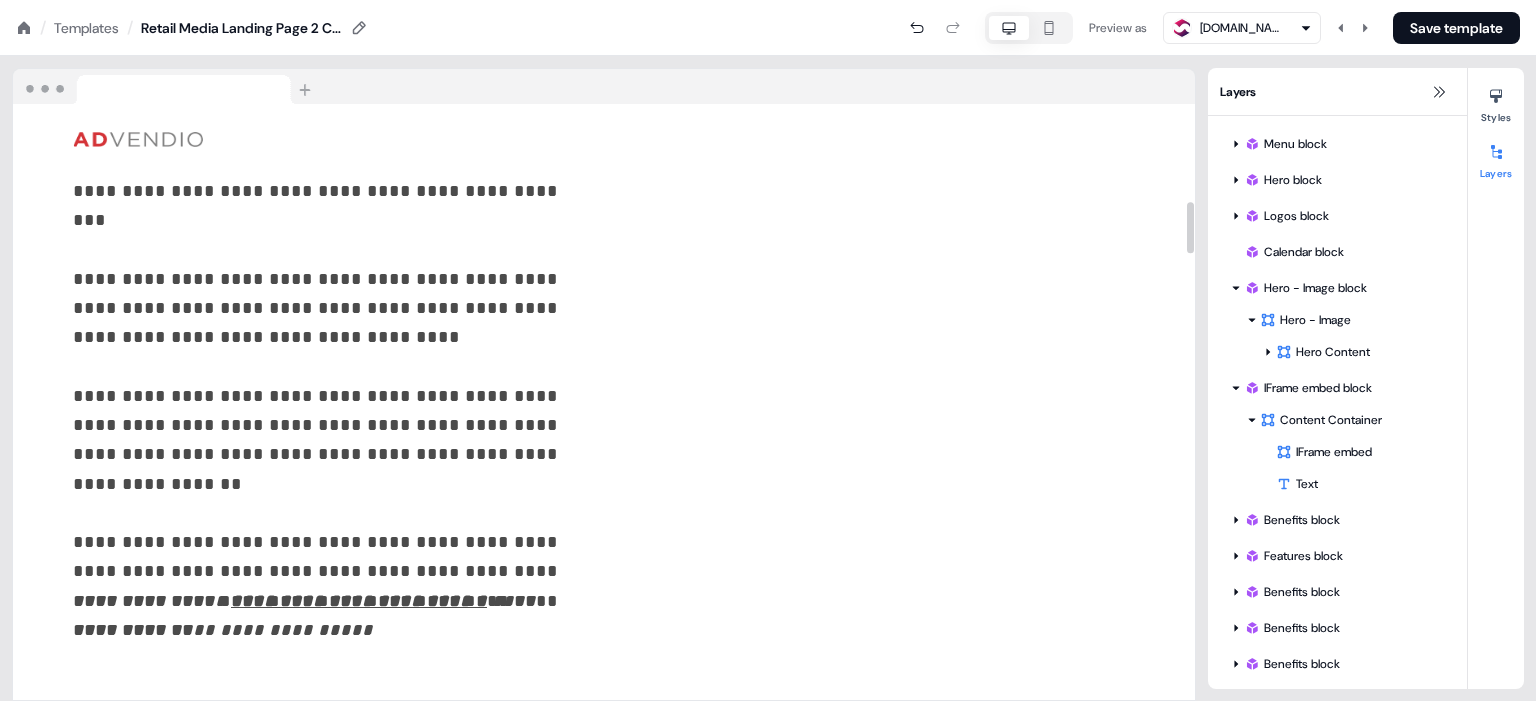 click on "**********" at bounding box center [604, 261] 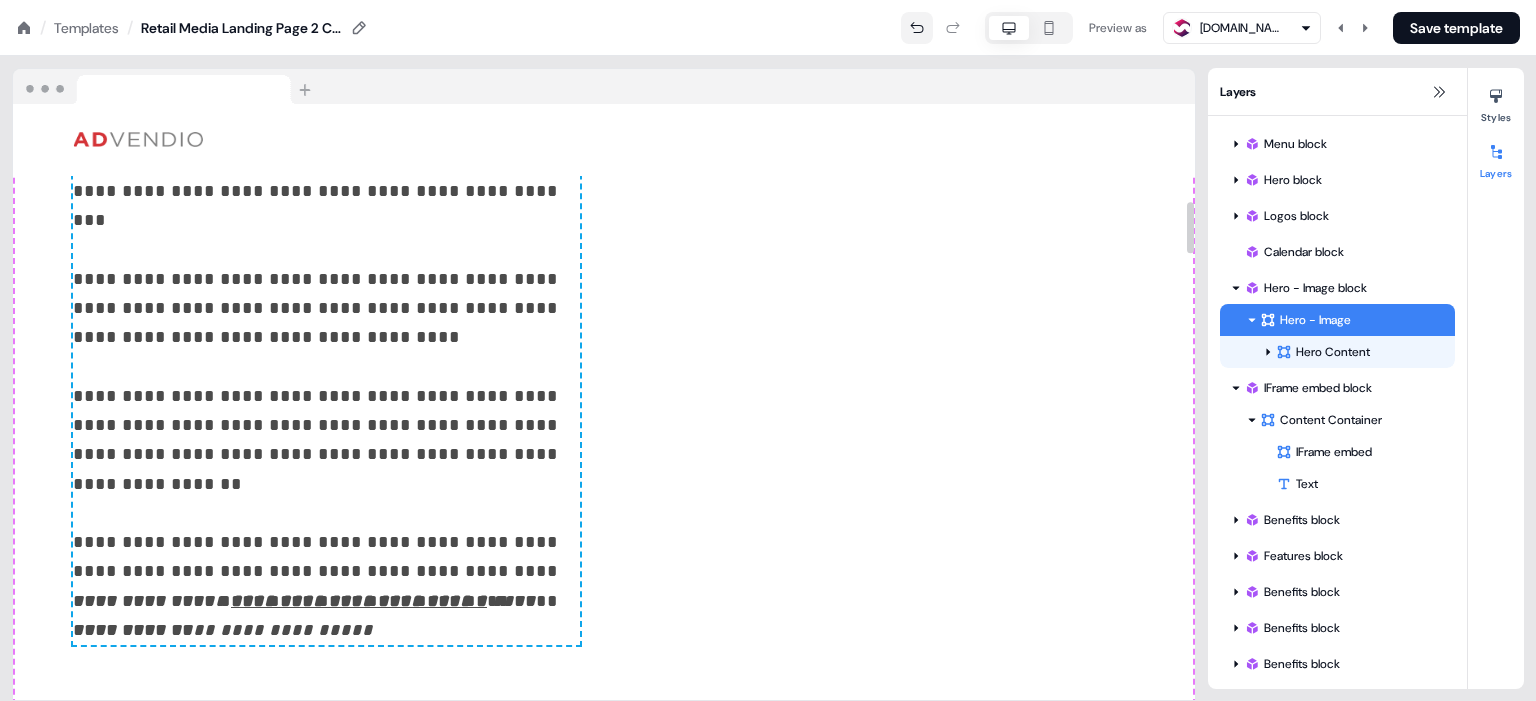 click at bounding box center (917, 28) 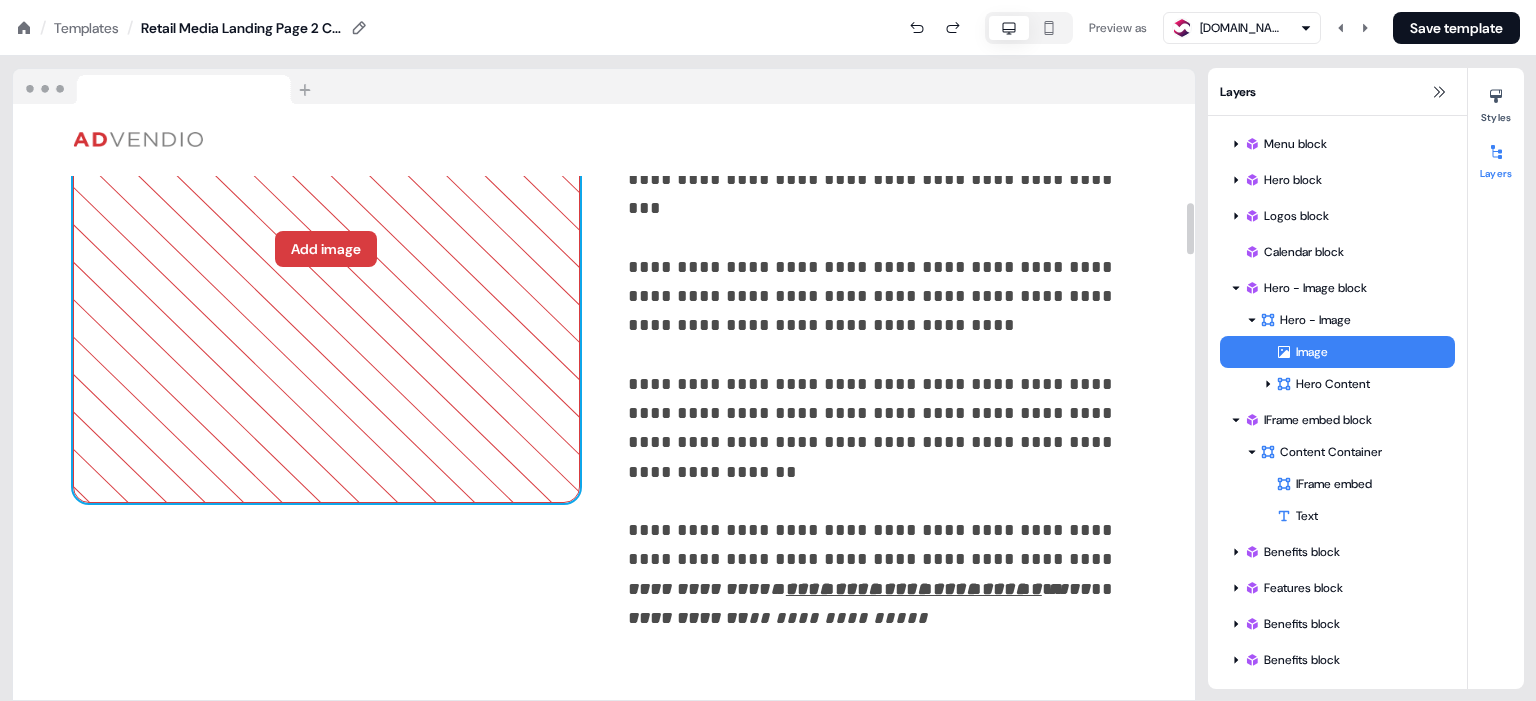 scroll, scrollTop: 1080, scrollLeft: 0, axis: vertical 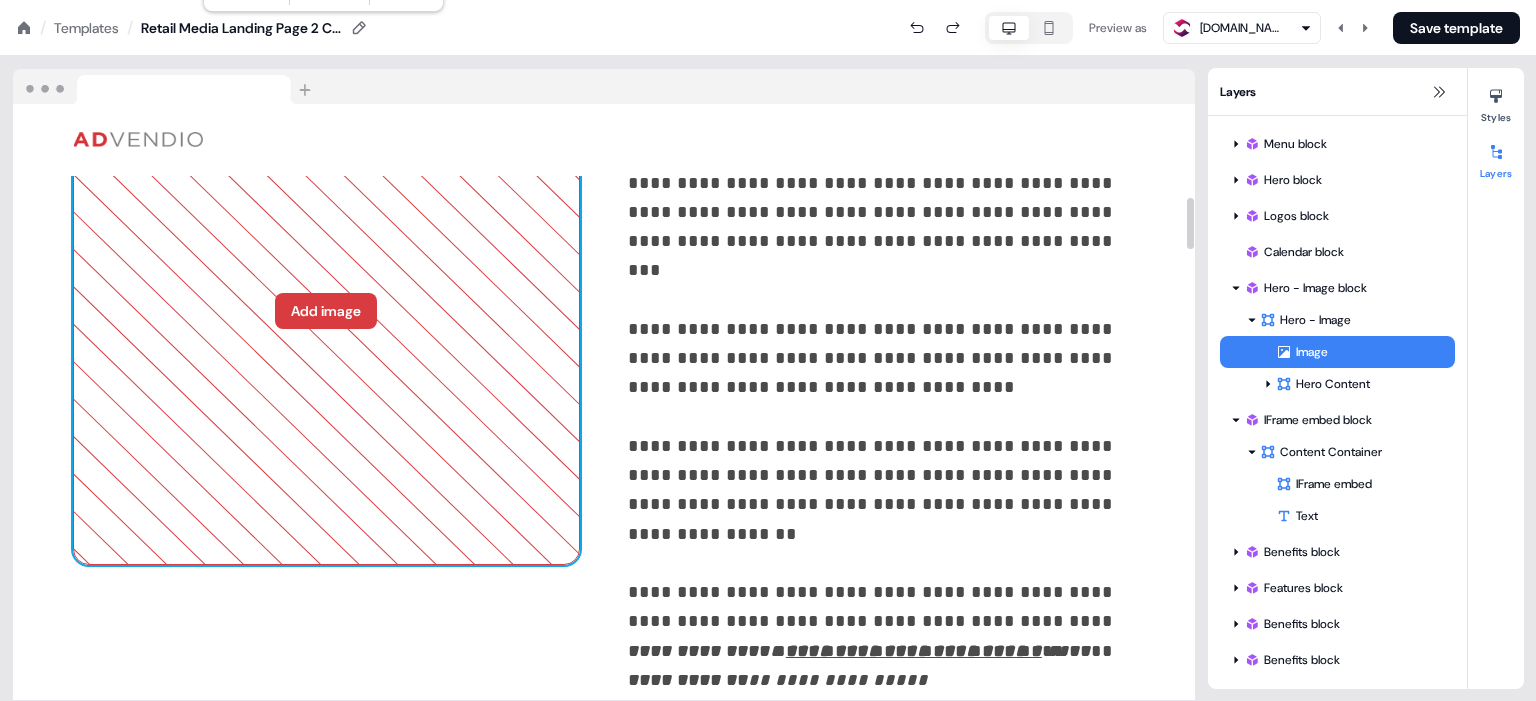 click 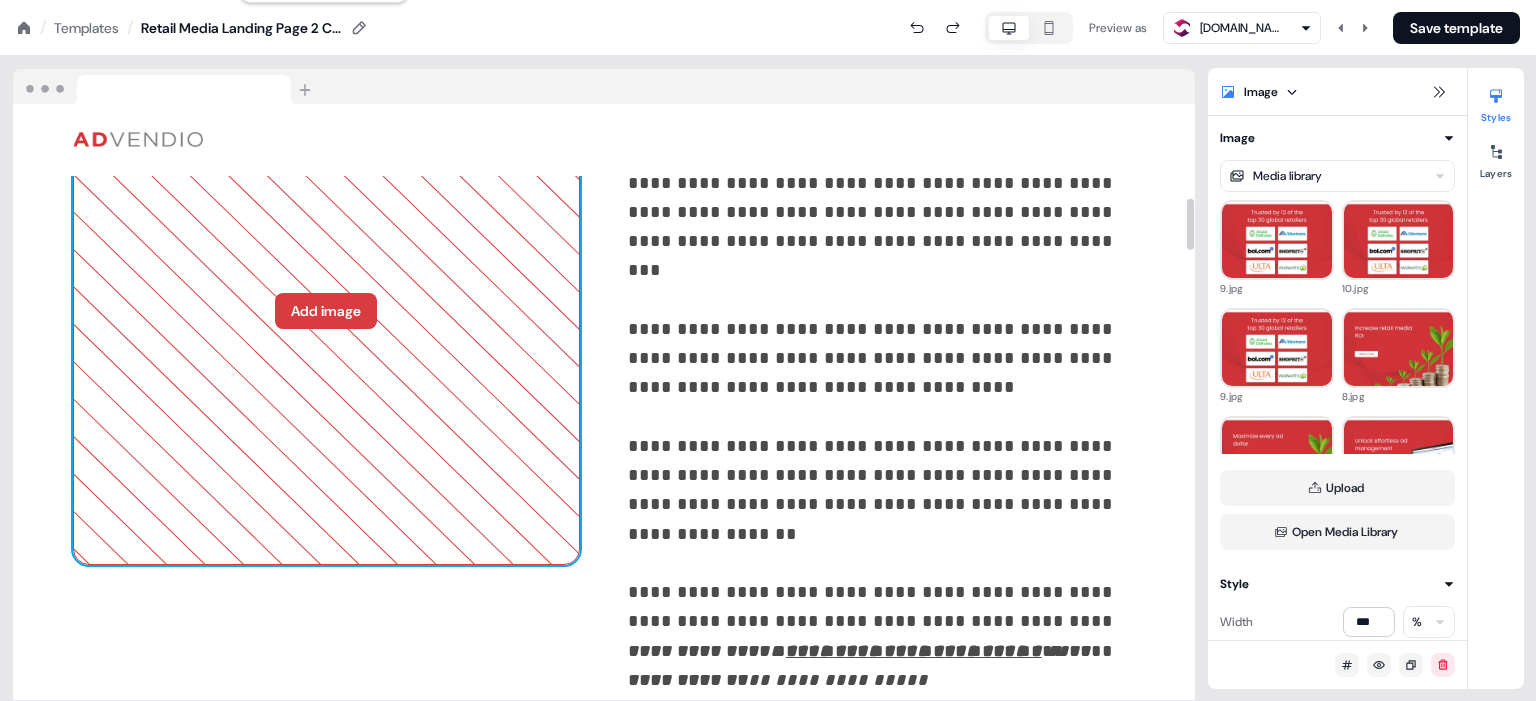 scroll, scrollTop: 1089, scrollLeft: 0, axis: vertical 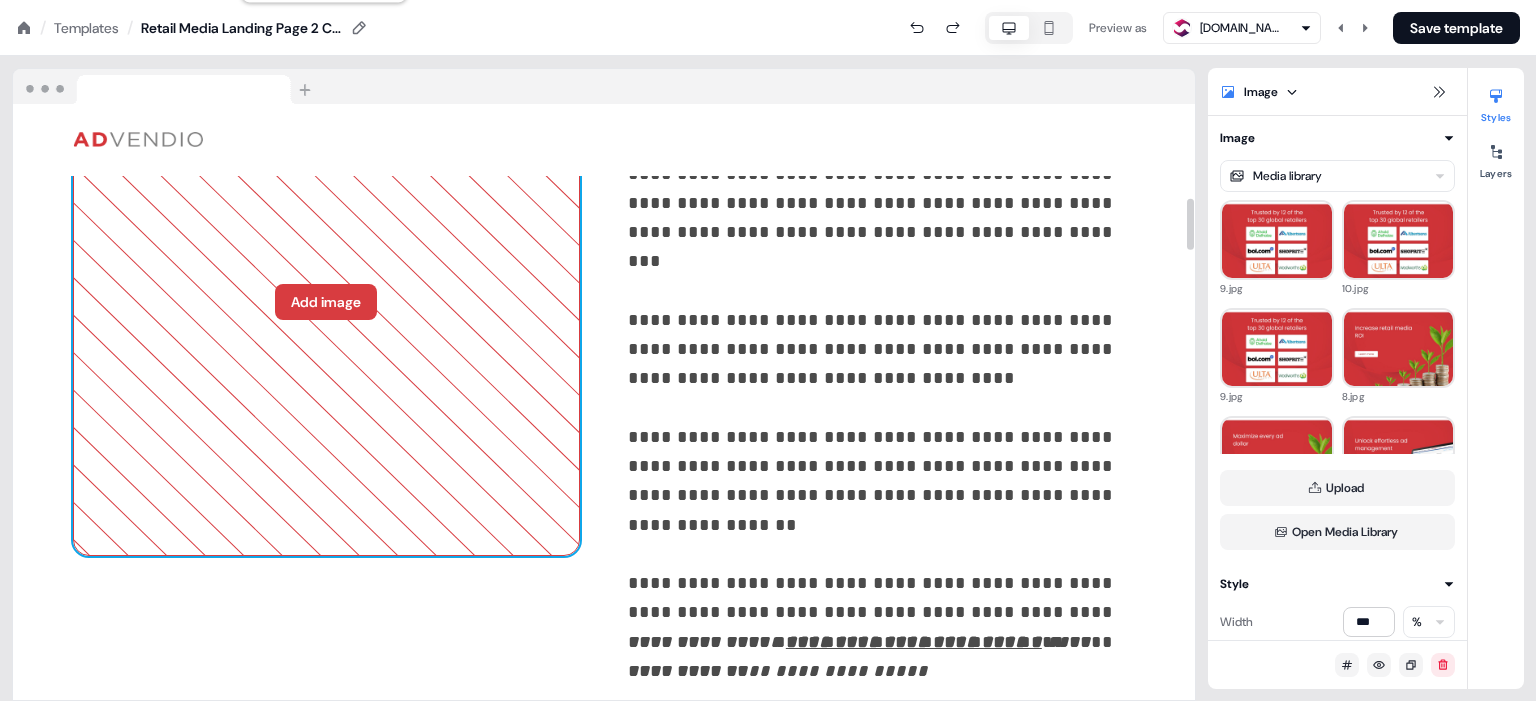 click 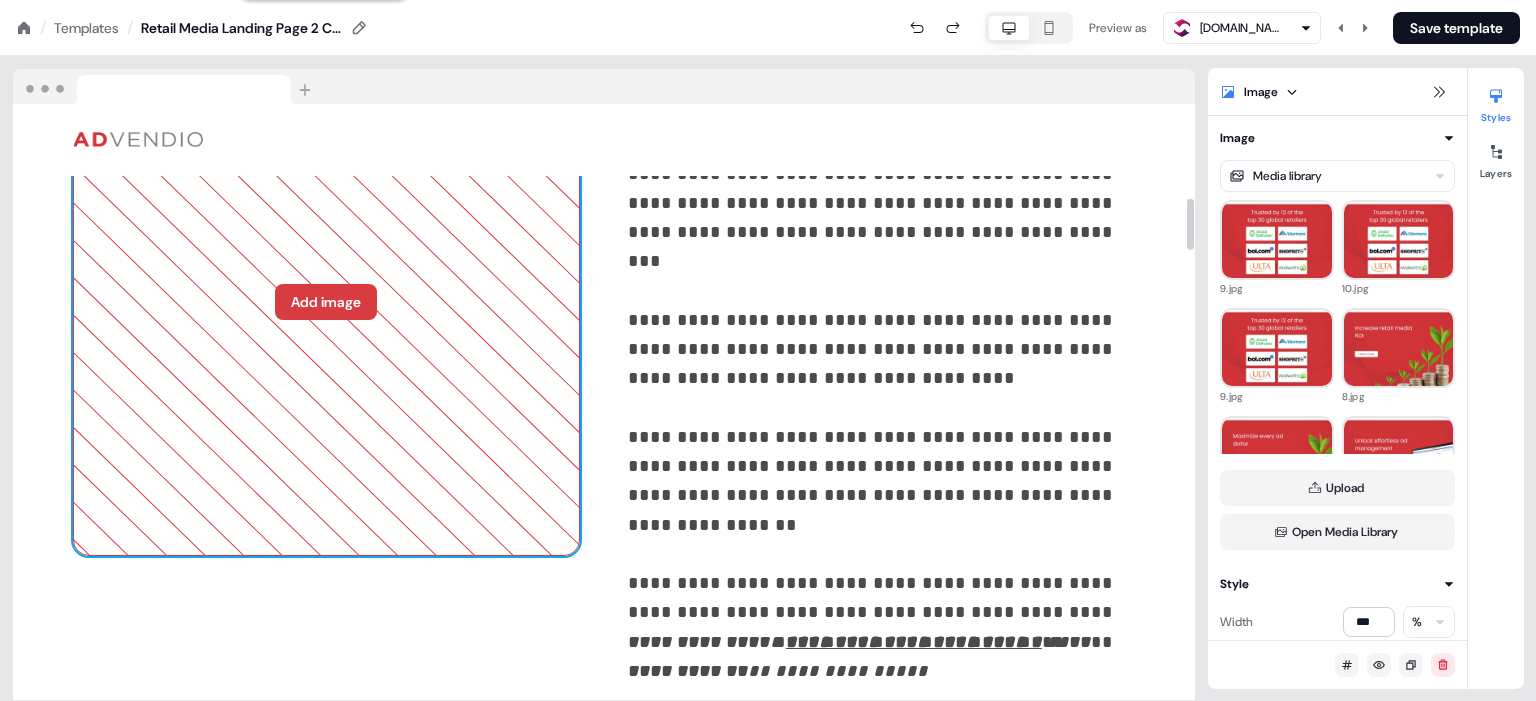 scroll, scrollTop: 1093, scrollLeft: 0, axis: vertical 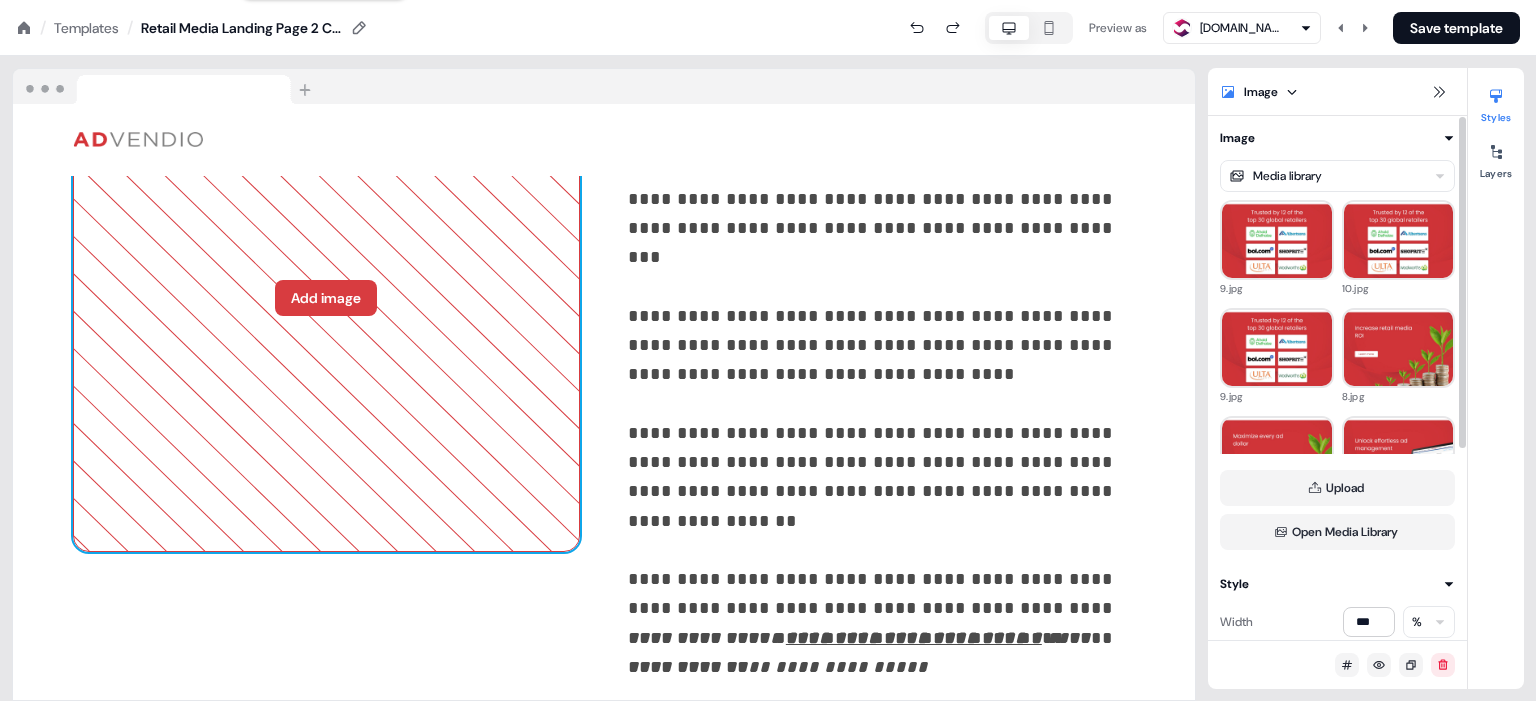 click 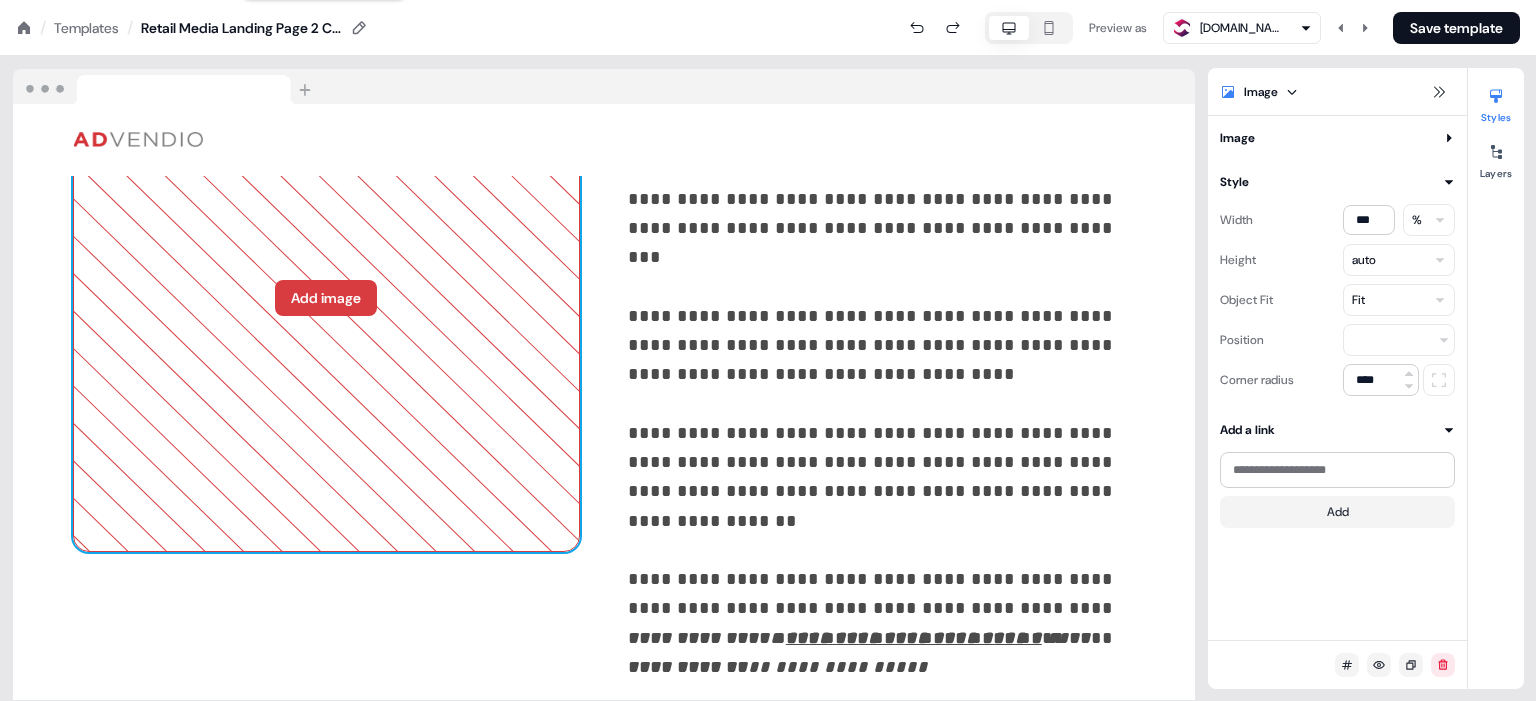 click 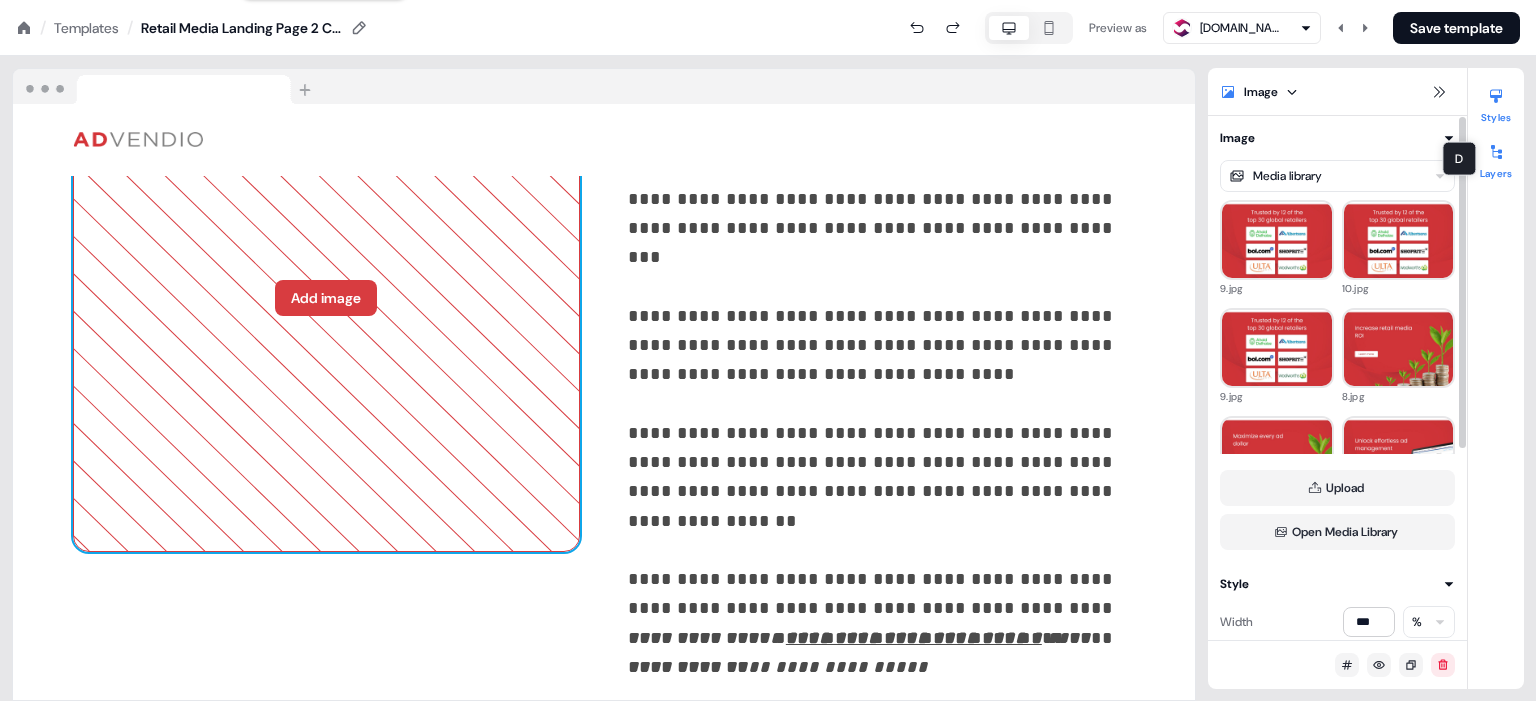 click on "Layers" at bounding box center (1496, 158) 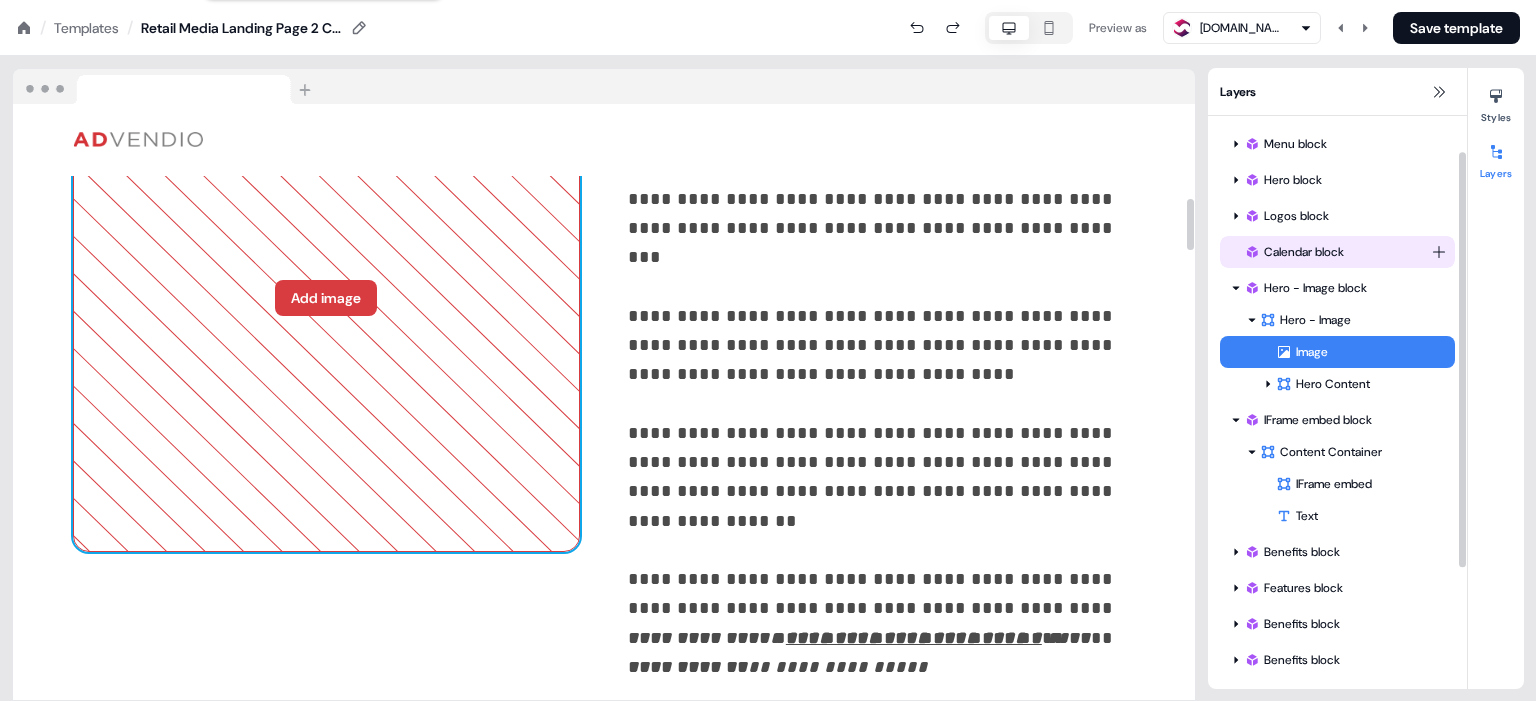 scroll, scrollTop: 215, scrollLeft: 0, axis: vertical 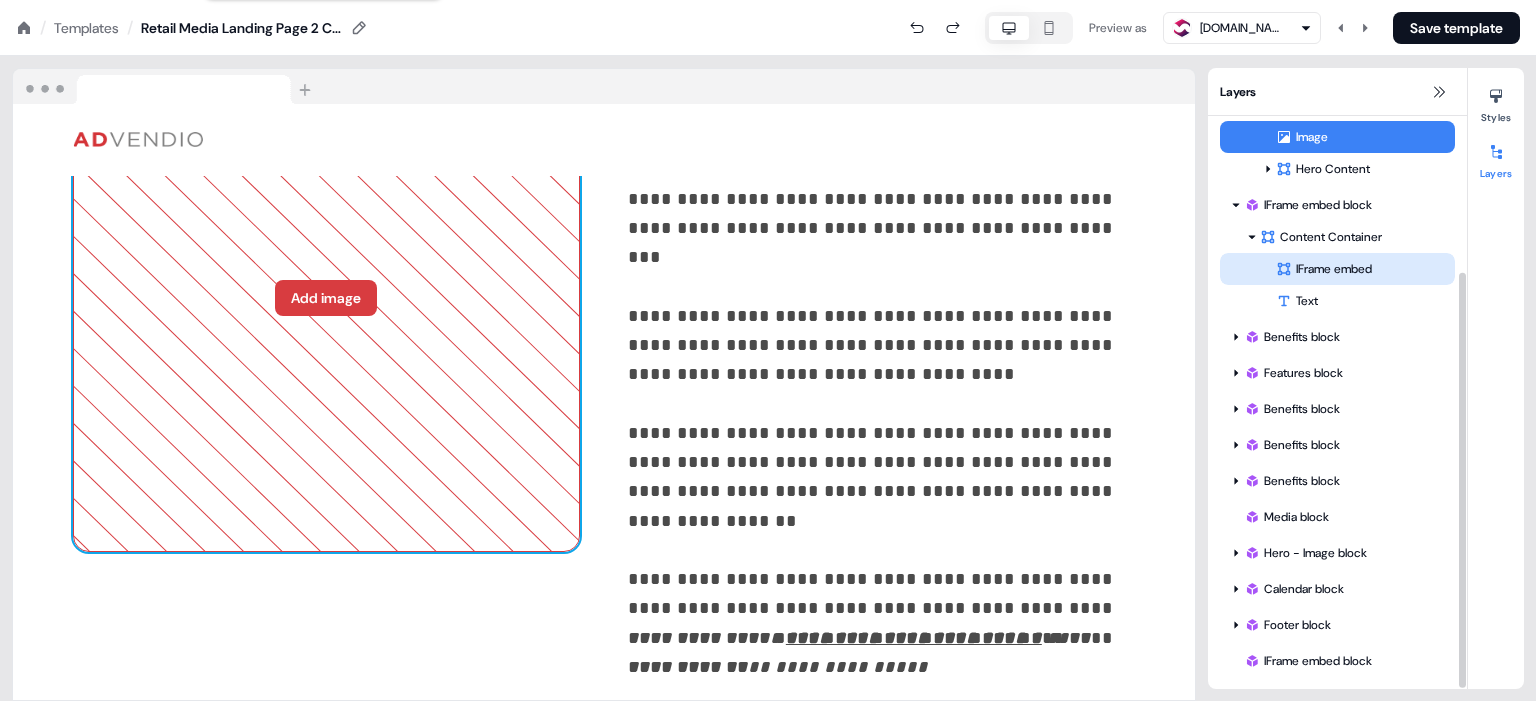 click on "IFrame embed" at bounding box center (1365, 269) 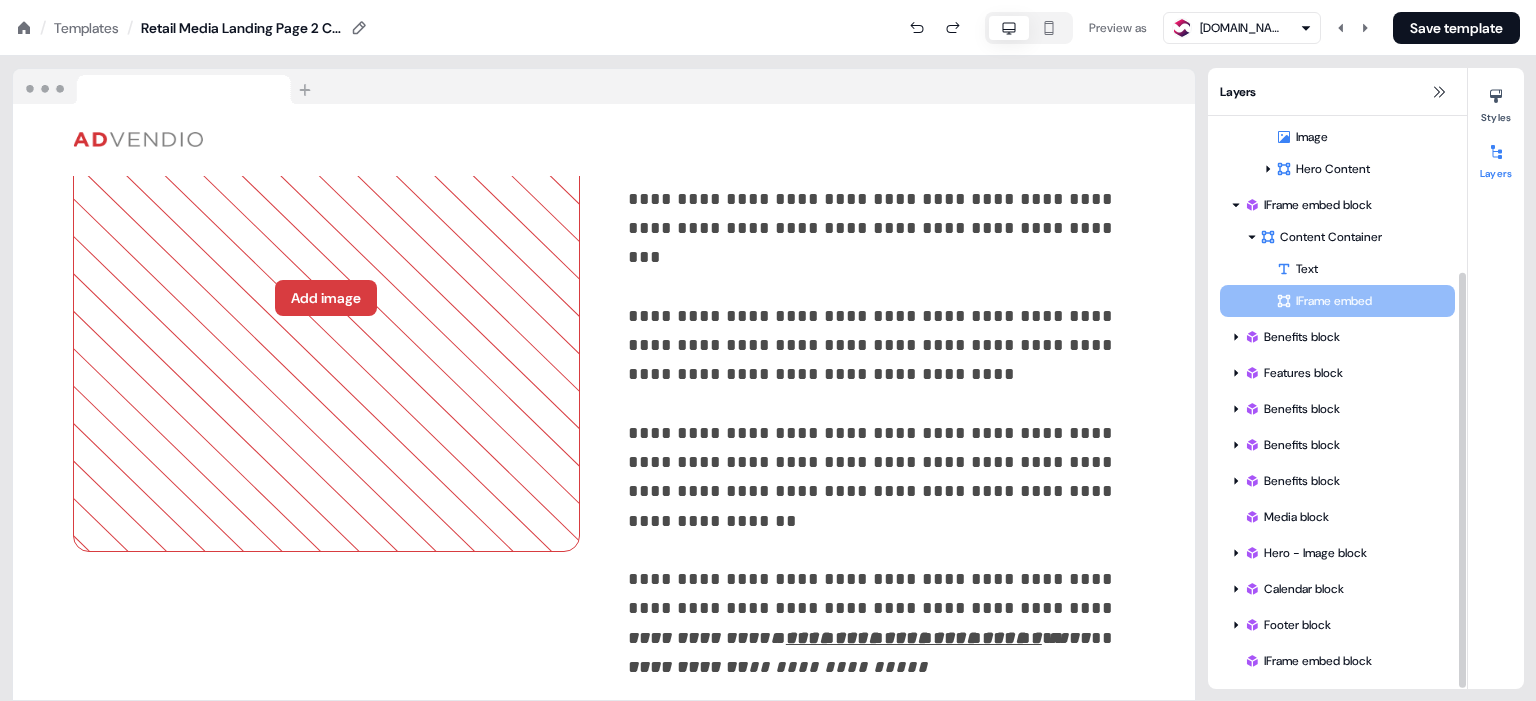 drag, startPoint x: 1275, startPoint y: 271, endPoint x: 417, endPoint y: 538, distance: 898.58386 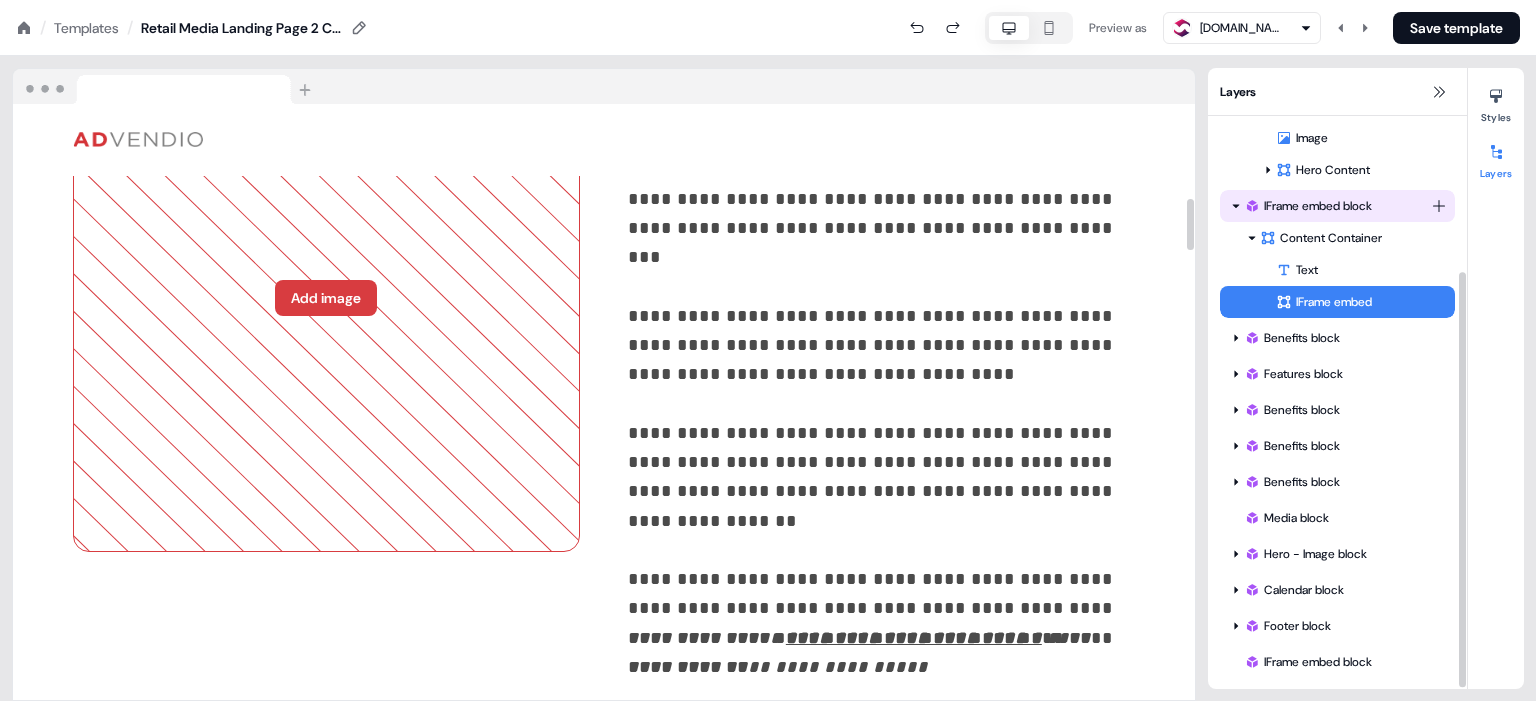 scroll, scrollTop: 215, scrollLeft: 0, axis: vertical 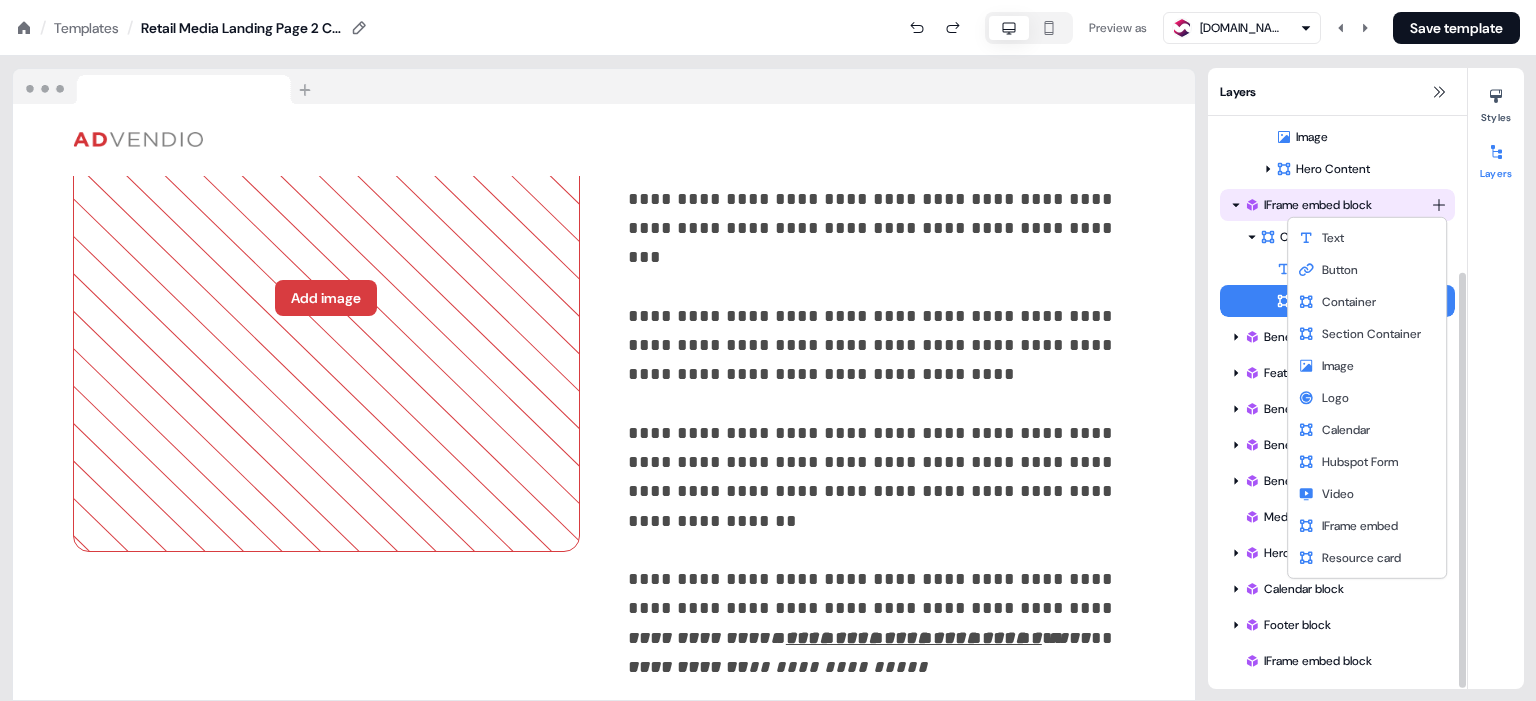 click on "For the best experience switch devices to a bigger screen. Go to [DOMAIN_NAME] Loading... / Templates / Retail Media Landing Page 2 Copy Preview as [DOMAIN_NAME] Save template
To pick up a draggable item, press the space bar.
While dragging, use the arrow keys to move the item.
Press space again to drop the item in its new position, or press escape to cancel.
To pick up a draggable item, press the space bar.
While dragging, use the arrow keys to move the item.
Press space again to drop the item in its new position, or press escape to cancel.
To pick up a draggable item, press the space bar.
While dragging, use the arrow keys to move the item.
Press space again to drop the item in its new position, or press escape to cancel.
Add block
To pick up a draggable item, press the space bar.
While dragging, use the arrow keys to move the item.
Press space again to drop the item in its new position, or press escape to cancel.
Add block Add block Add block" at bounding box center [768, 0] 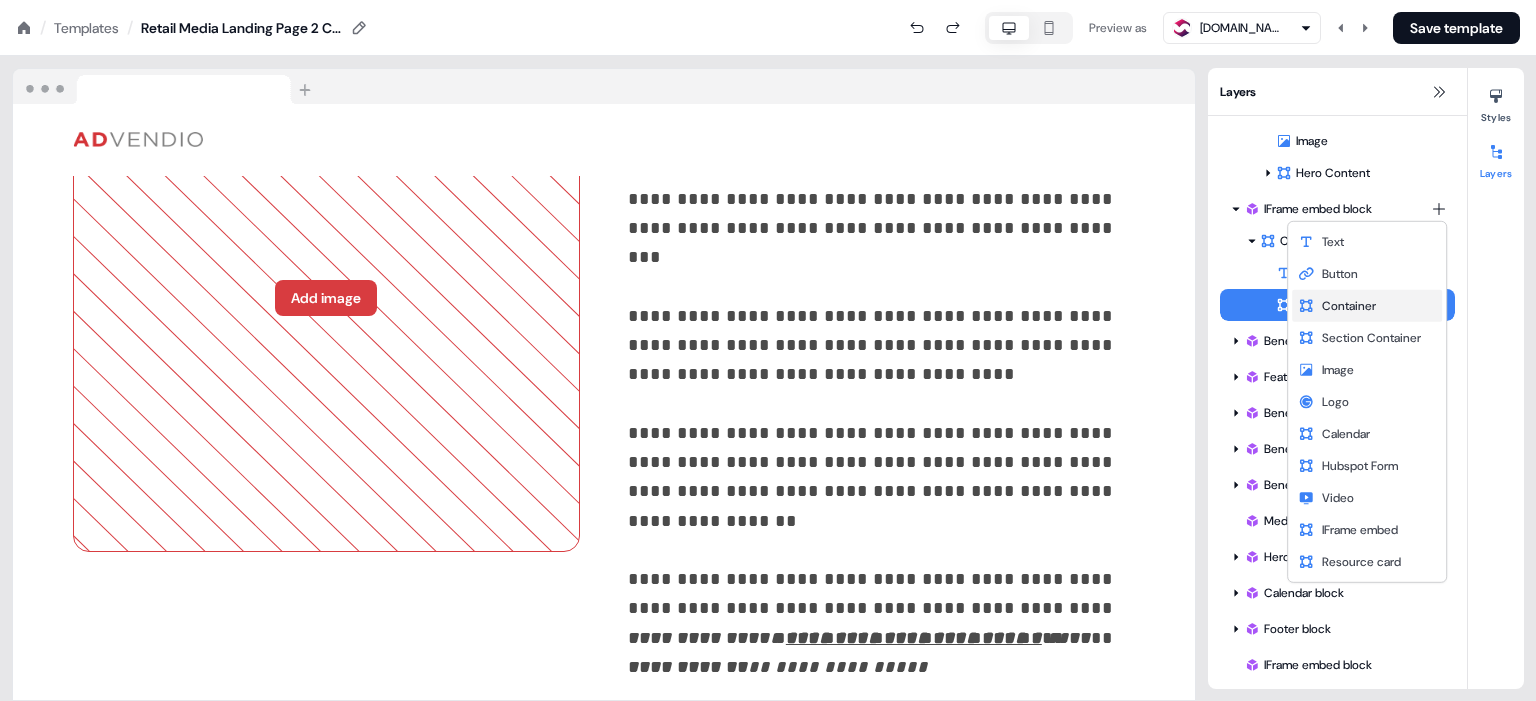 click on "Container" at bounding box center (1349, 306) 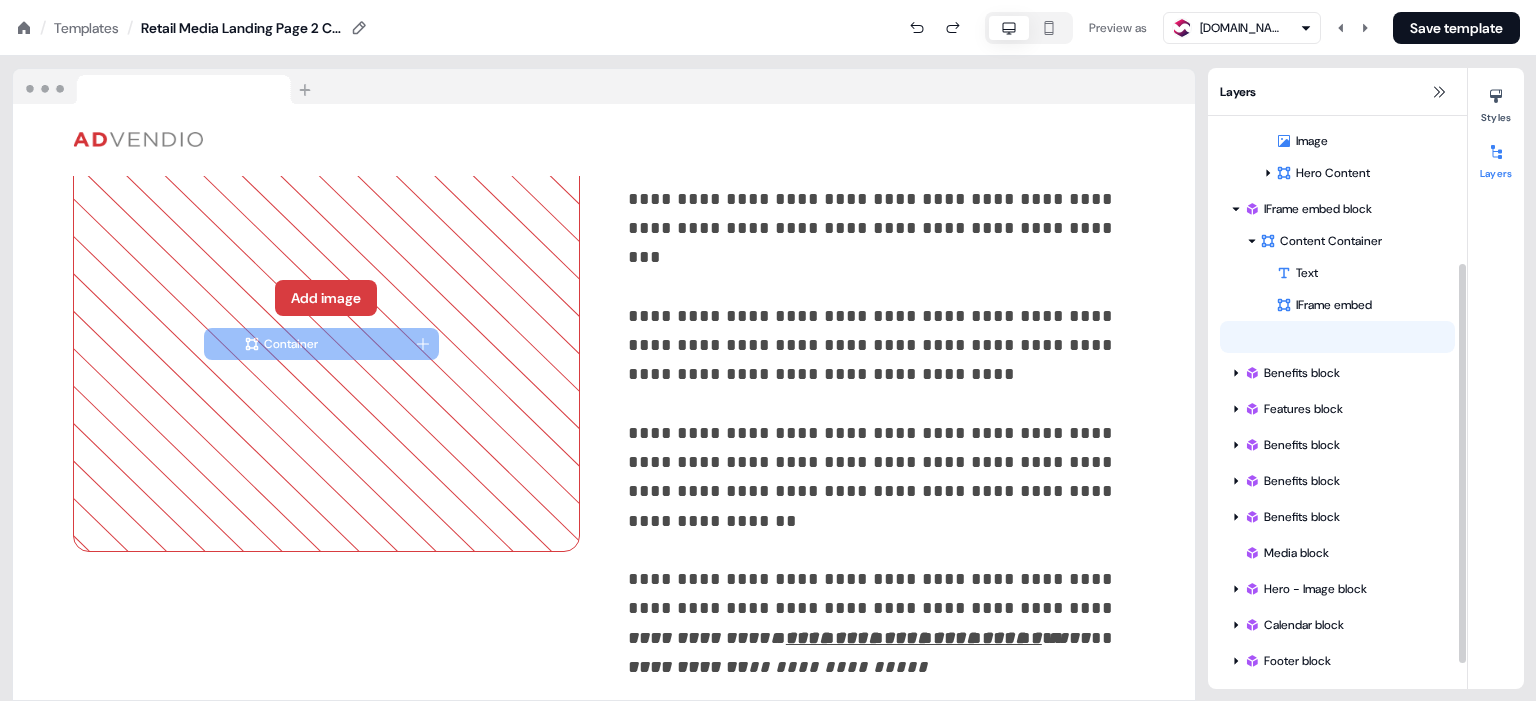 drag, startPoint x: 1351, startPoint y: 342, endPoint x: 334, endPoint y: 349, distance: 1017.0241 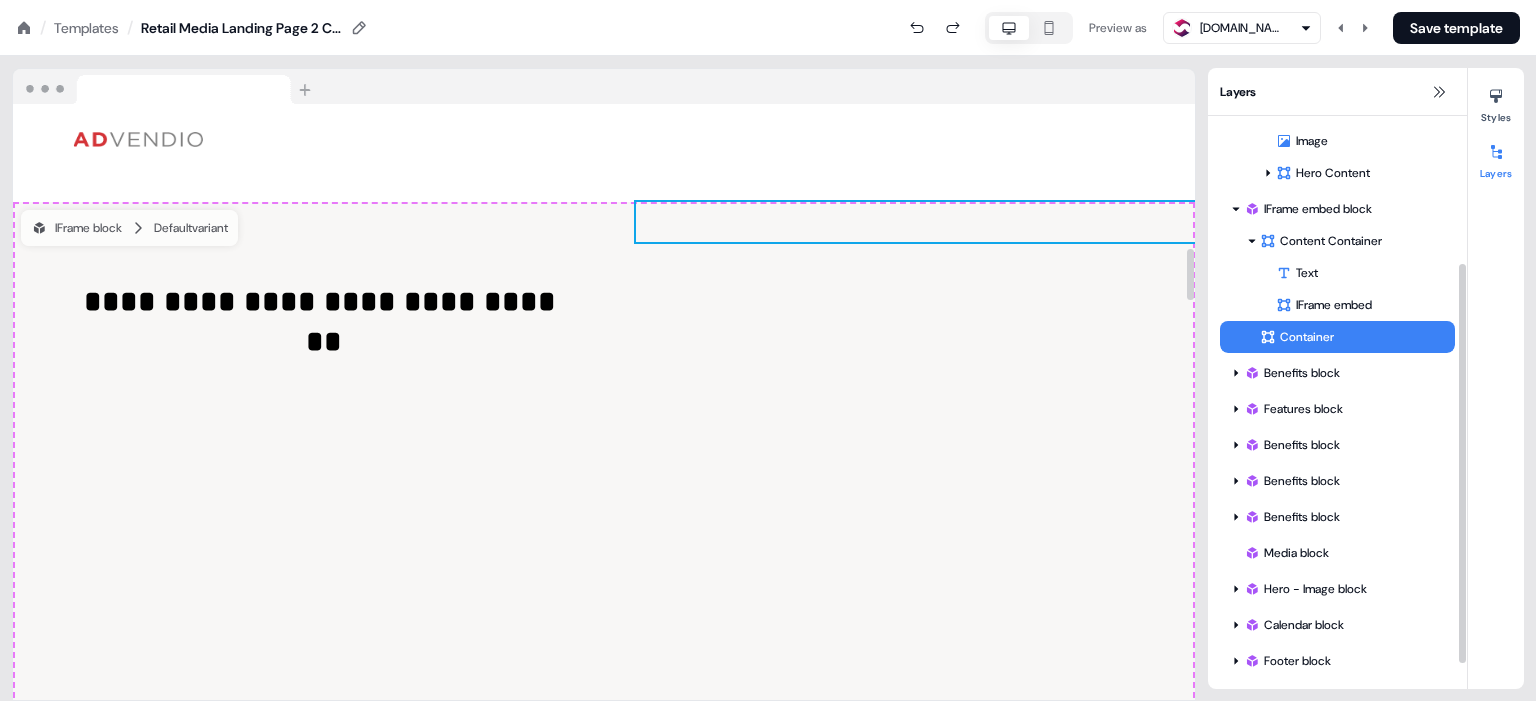 scroll, scrollTop: 1664, scrollLeft: 0, axis: vertical 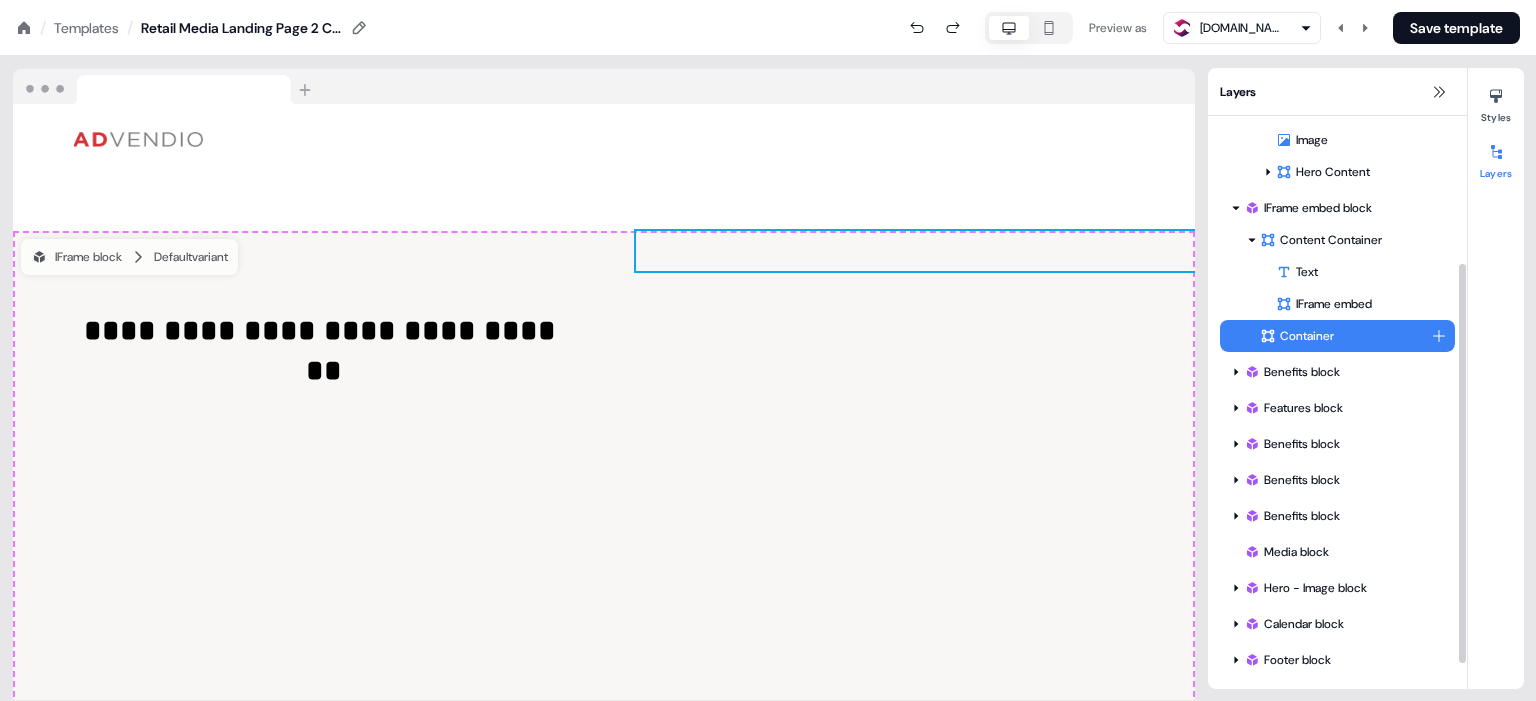 click on "Container" at bounding box center (1345, 336) 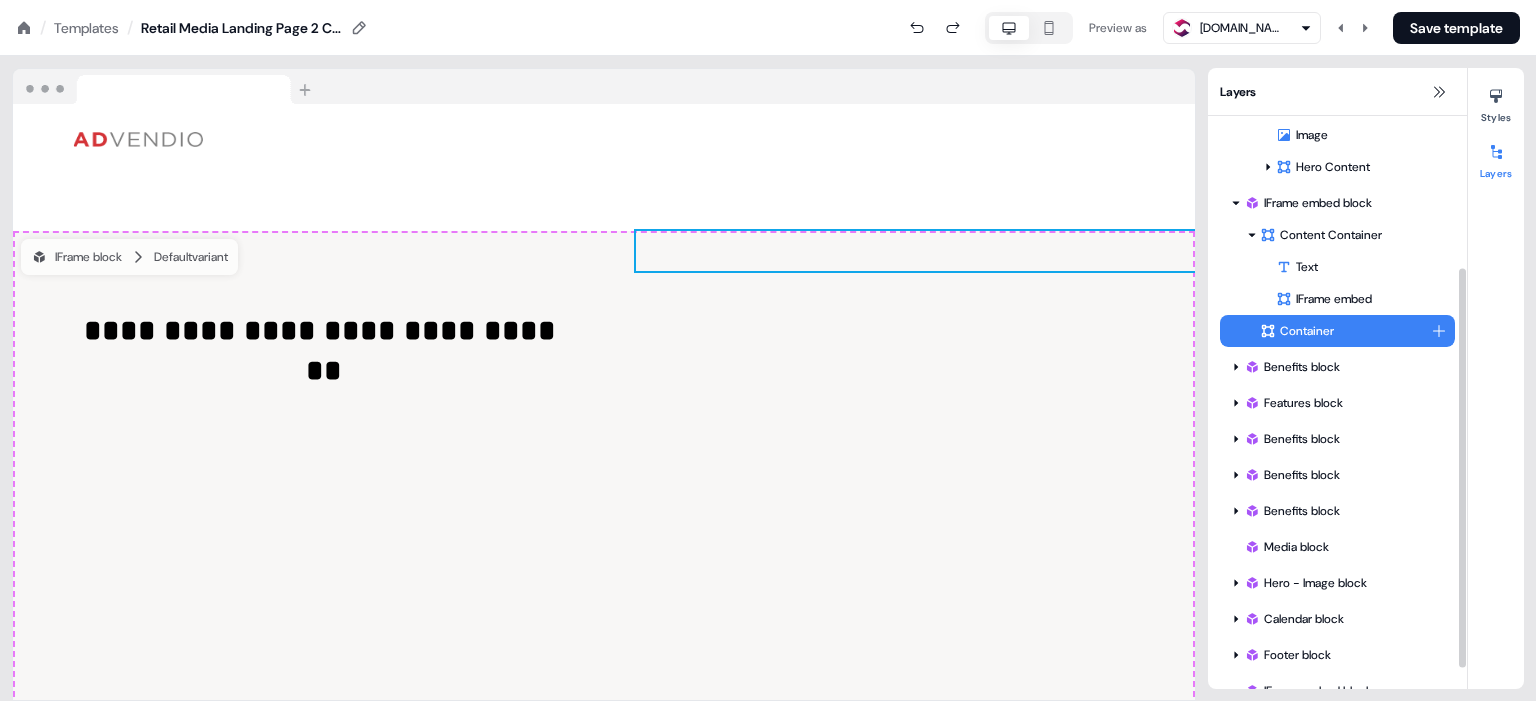 scroll, scrollTop: 216, scrollLeft: 0, axis: vertical 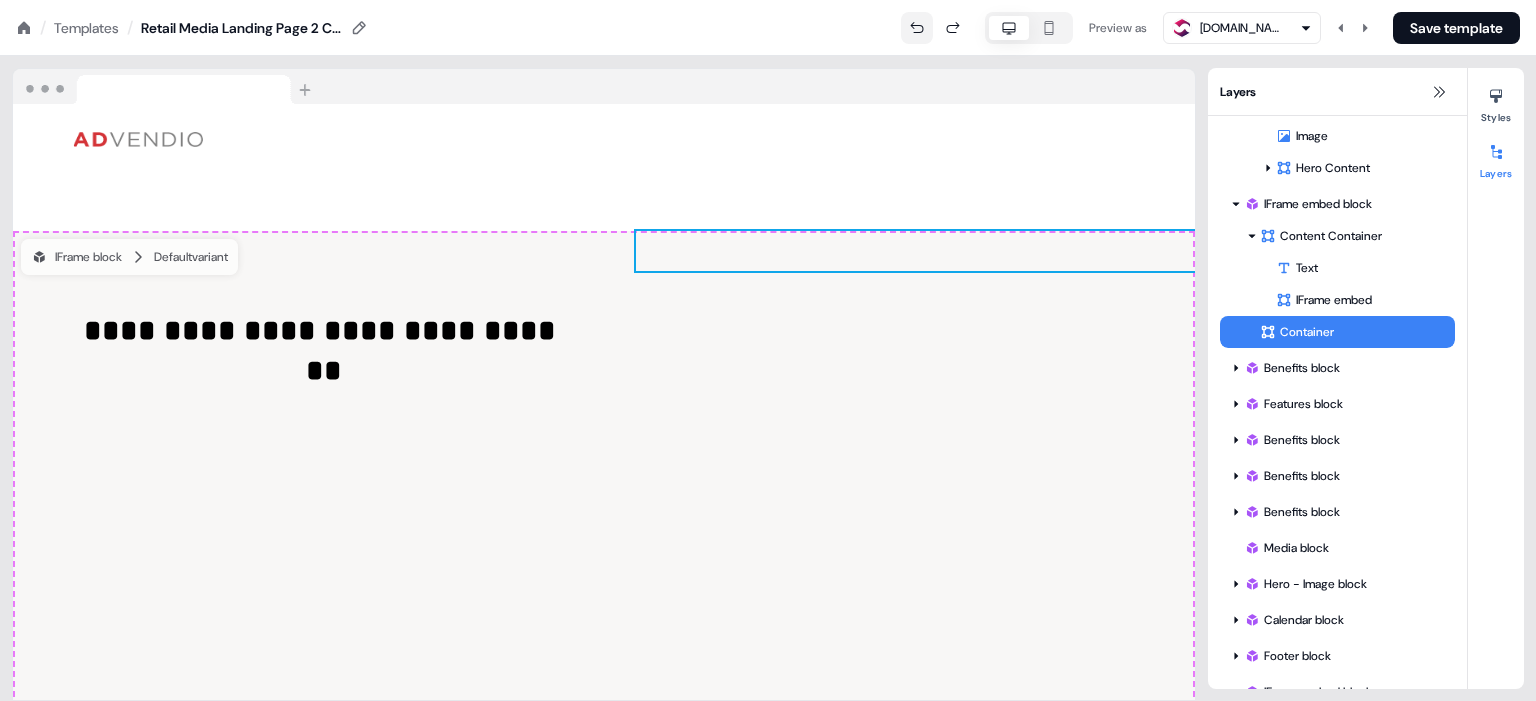 click 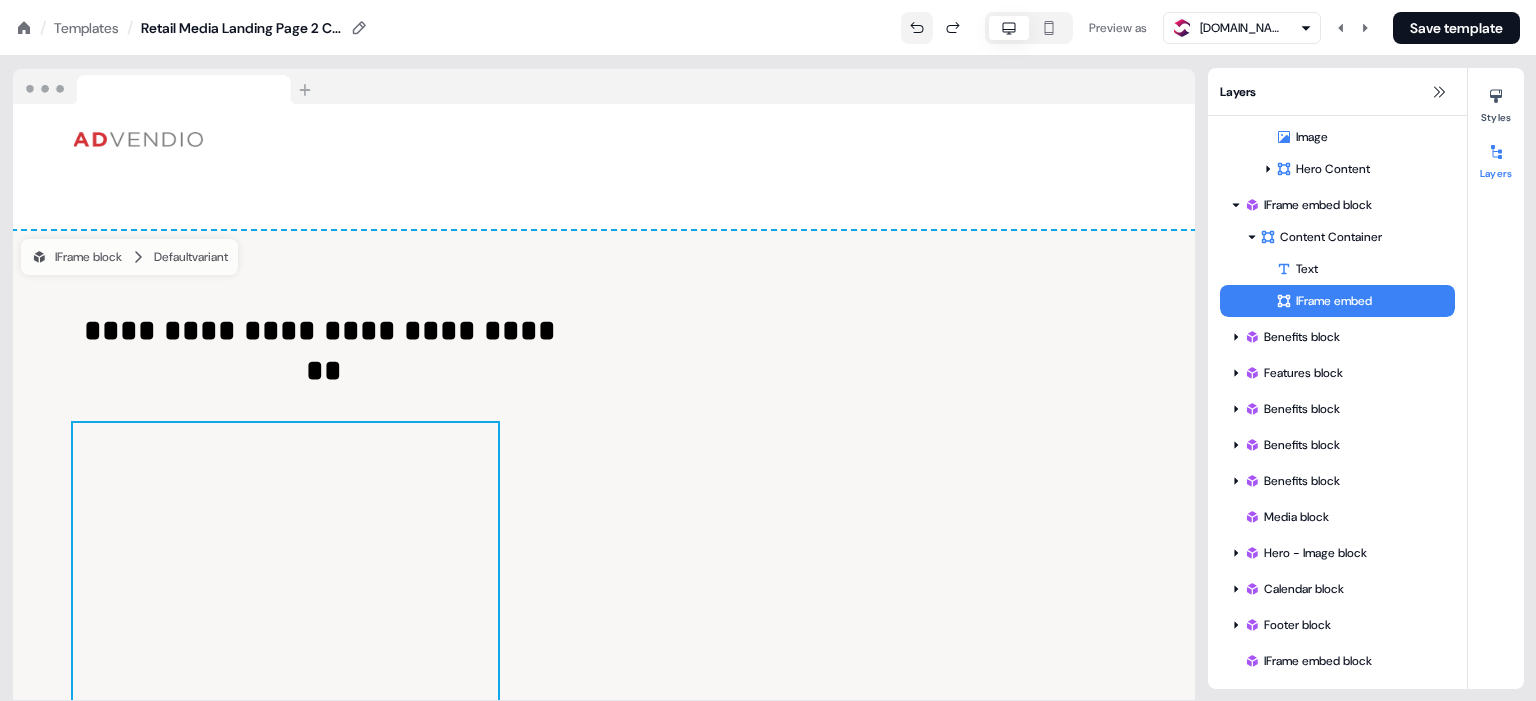 scroll, scrollTop: 215, scrollLeft: 0, axis: vertical 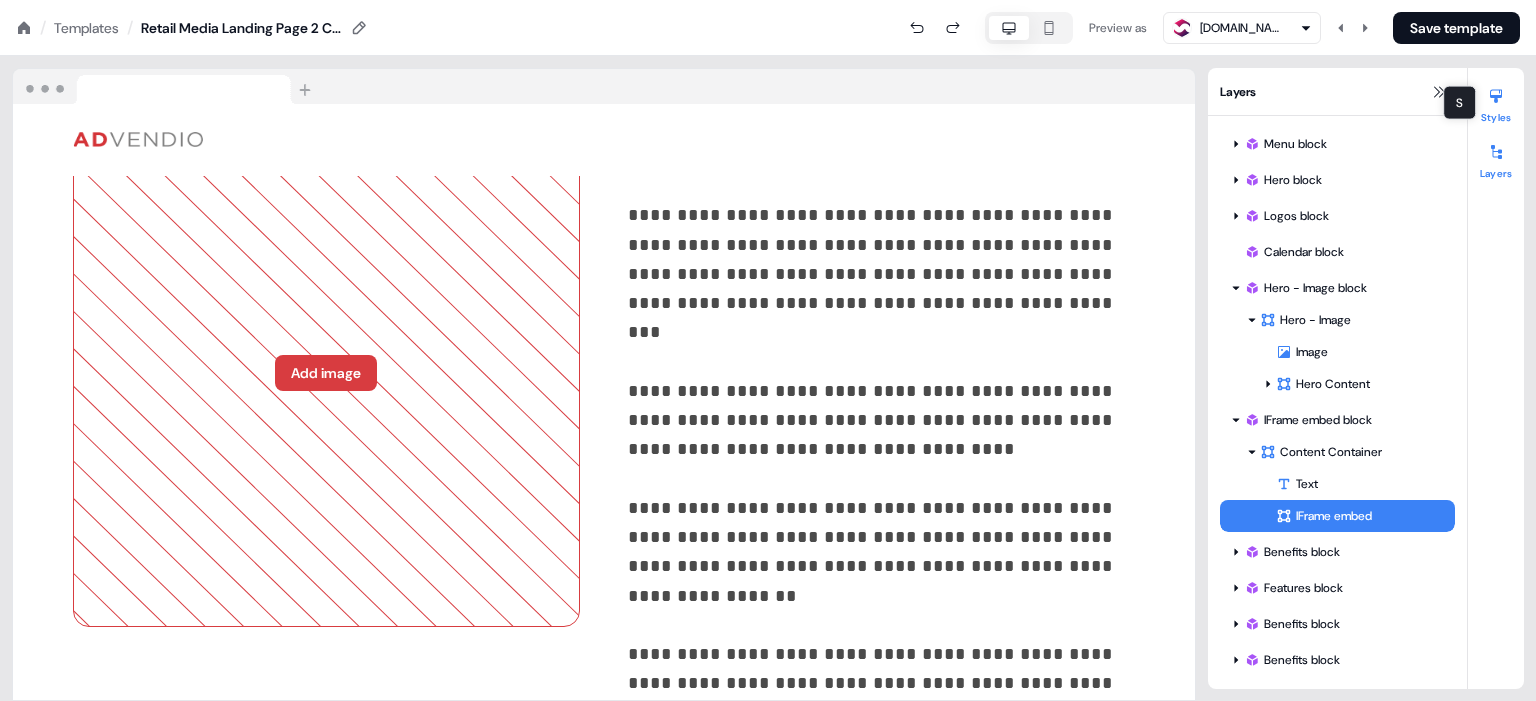 click on "Styles" at bounding box center [1496, 102] 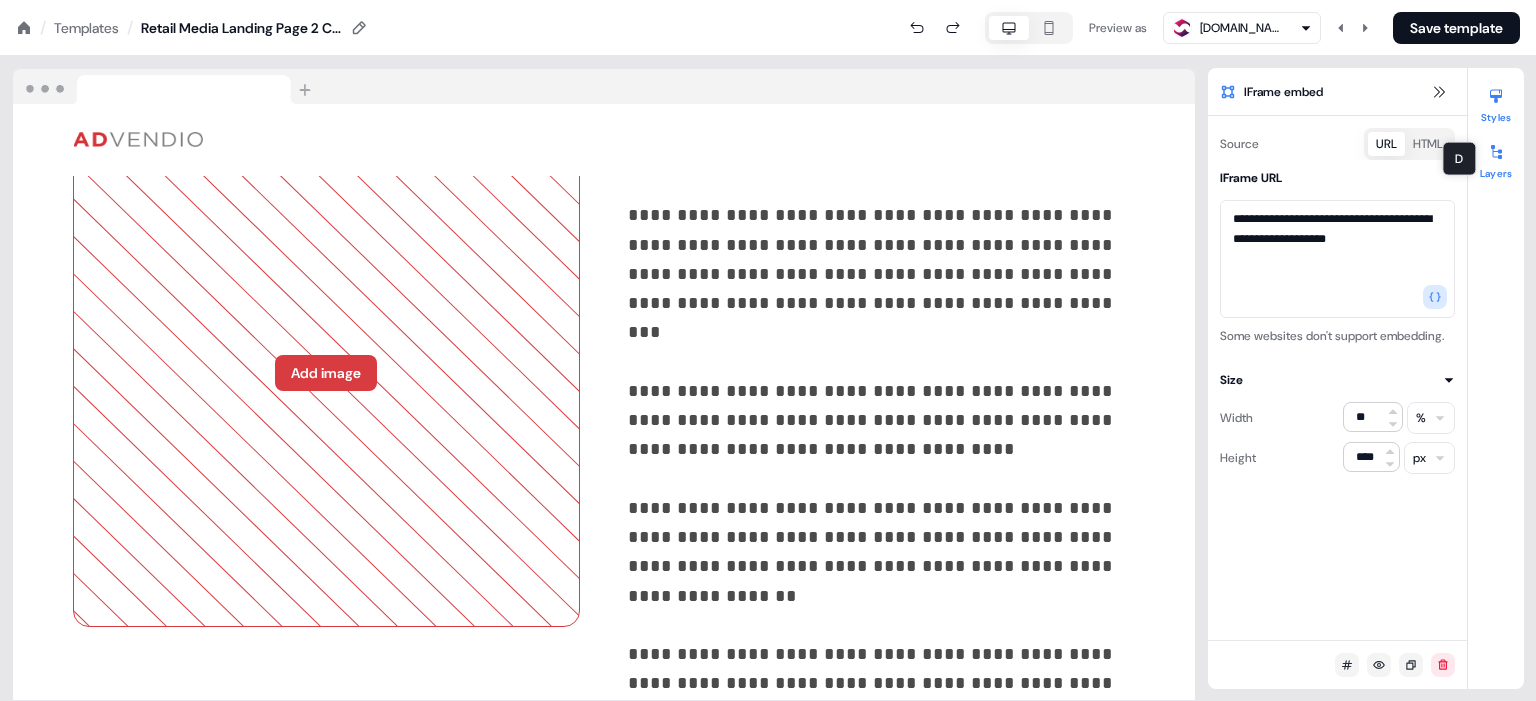 click on "Layers" at bounding box center [1496, 158] 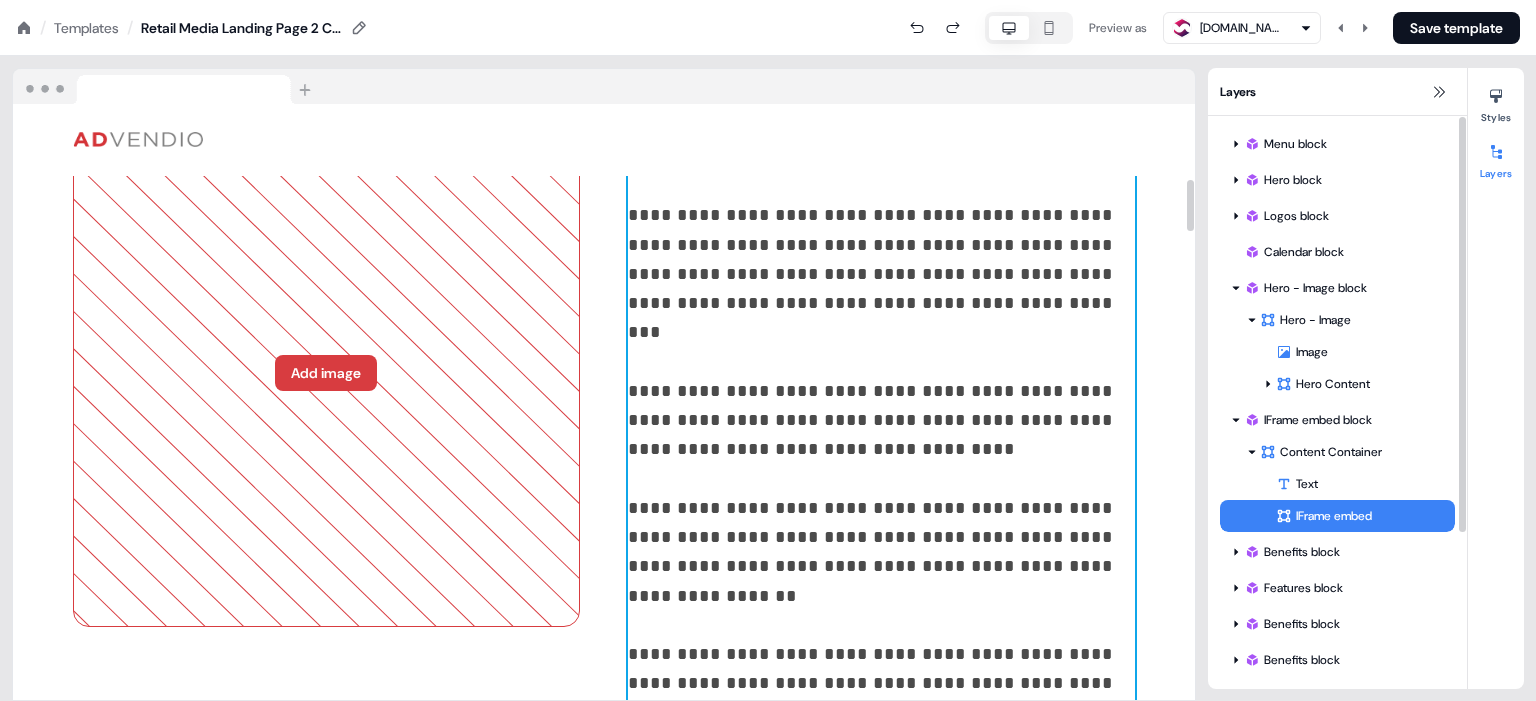 scroll, scrollTop: 0, scrollLeft: 0, axis: both 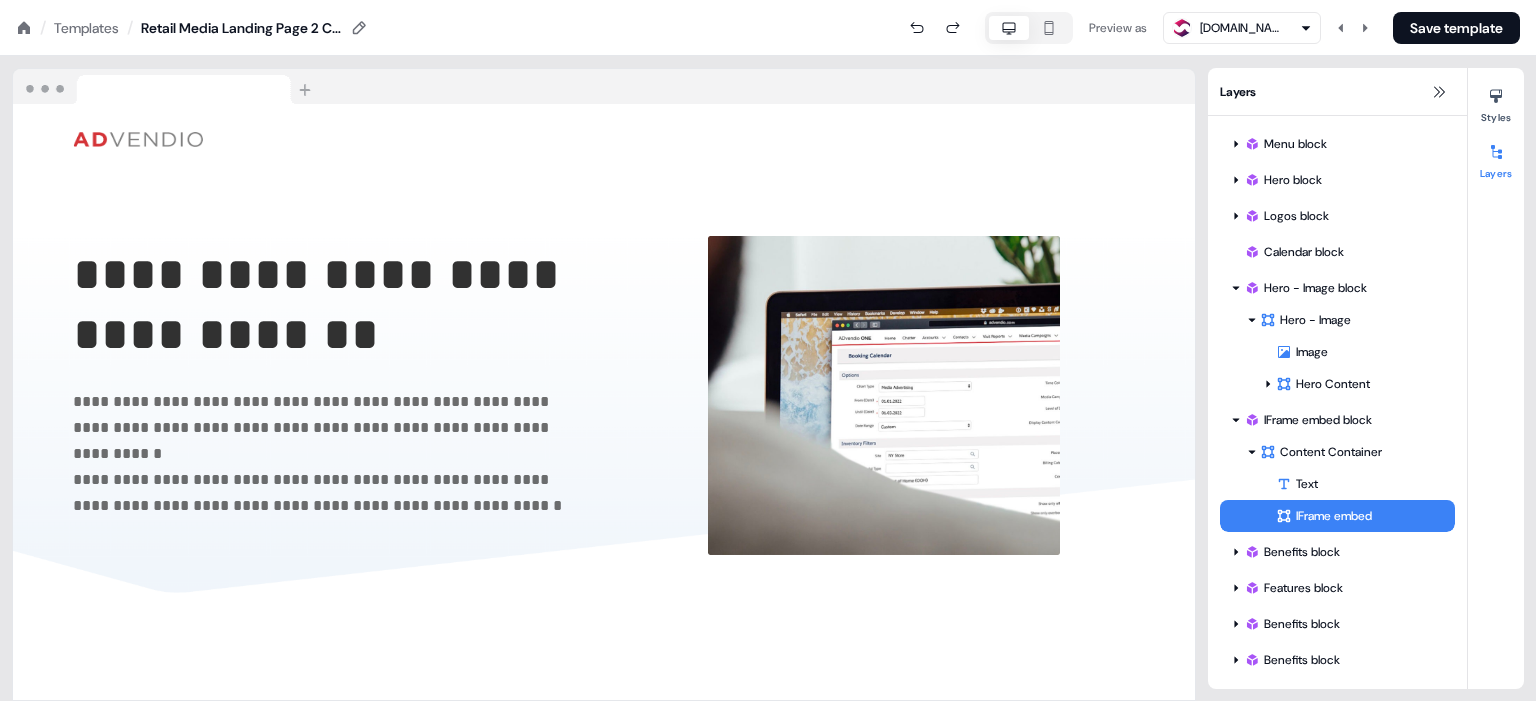 click 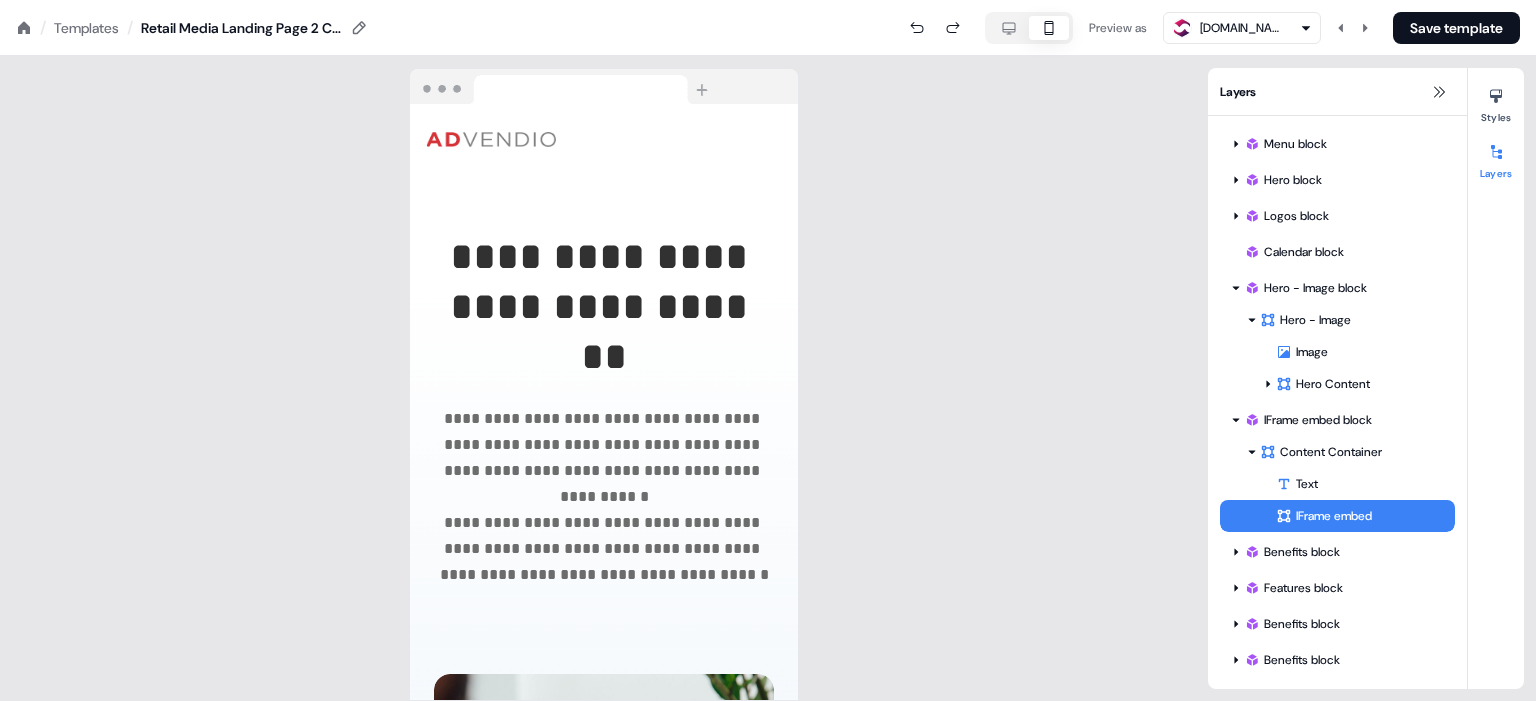click on "**********" at bounding box center (604, 510) 